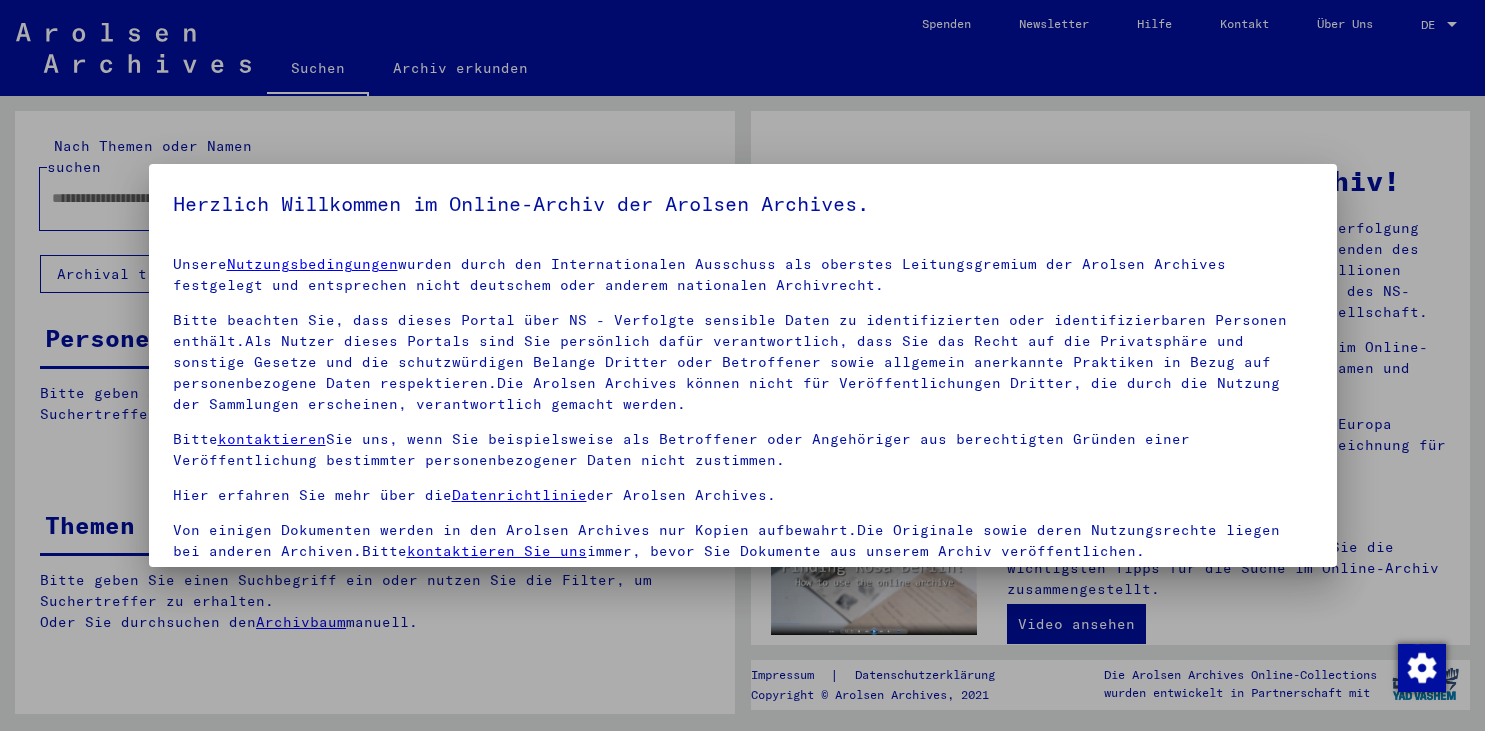 scroll, scrollTop: 0, scrollLeft: 0, axis: both 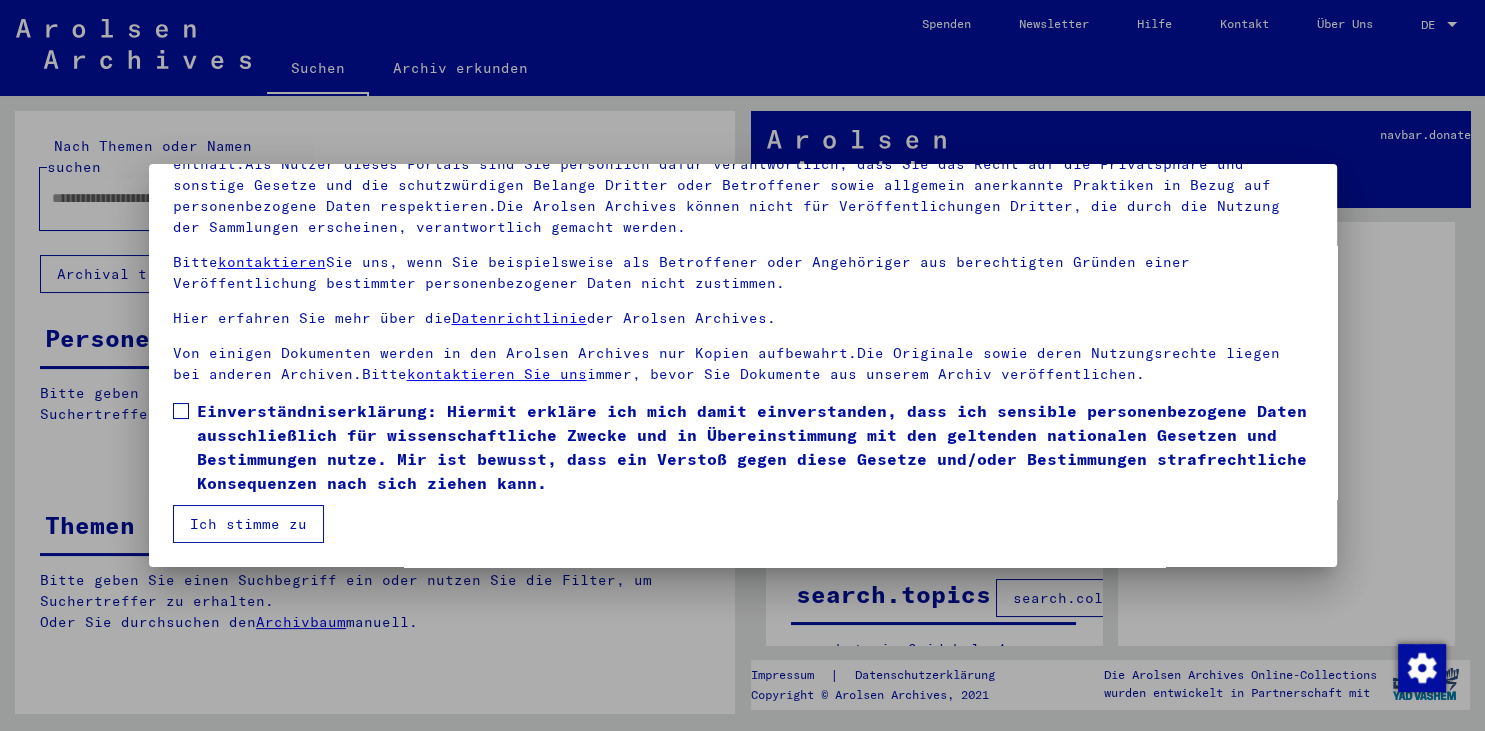 click at bounding box center (181, 411) 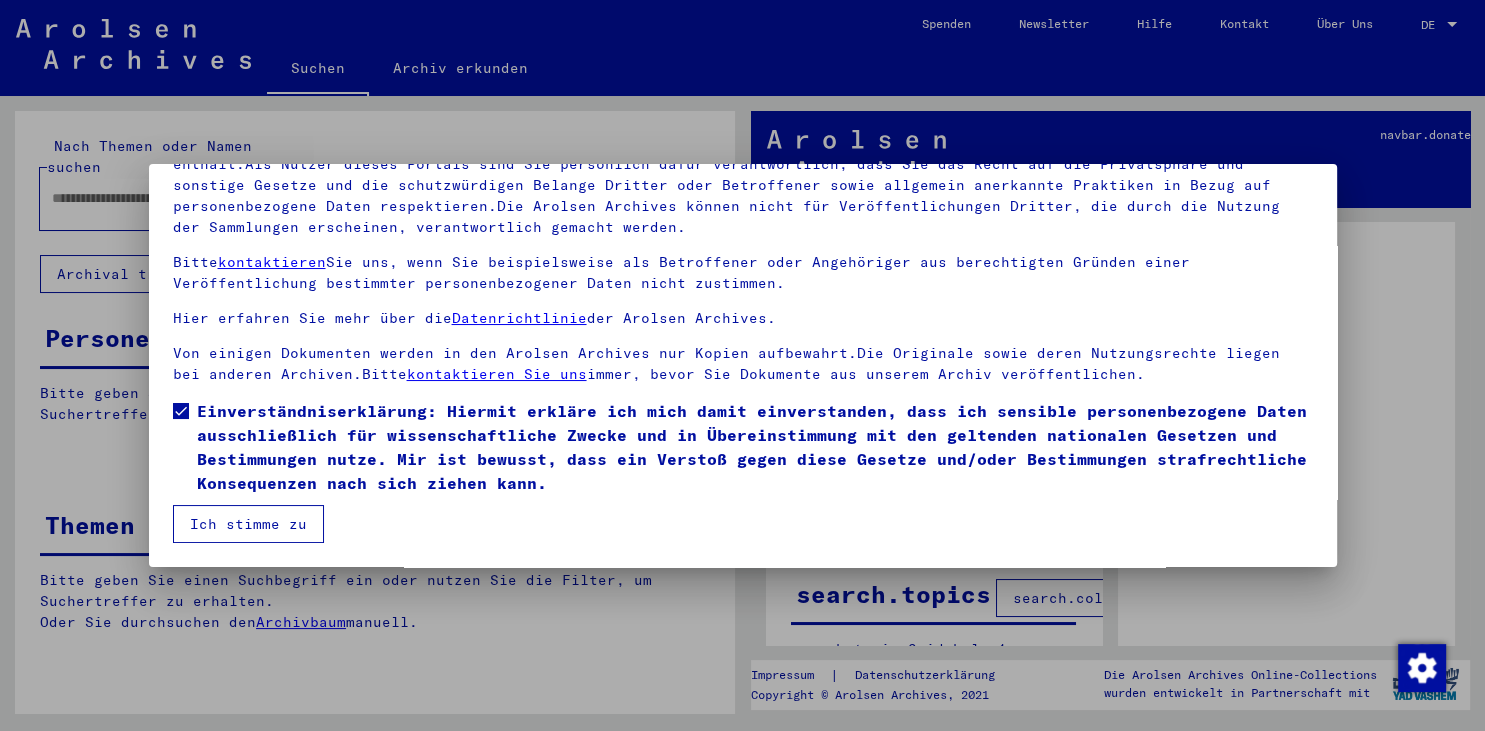 click on "Ich stimme zu" at bounding box center [248, 524] 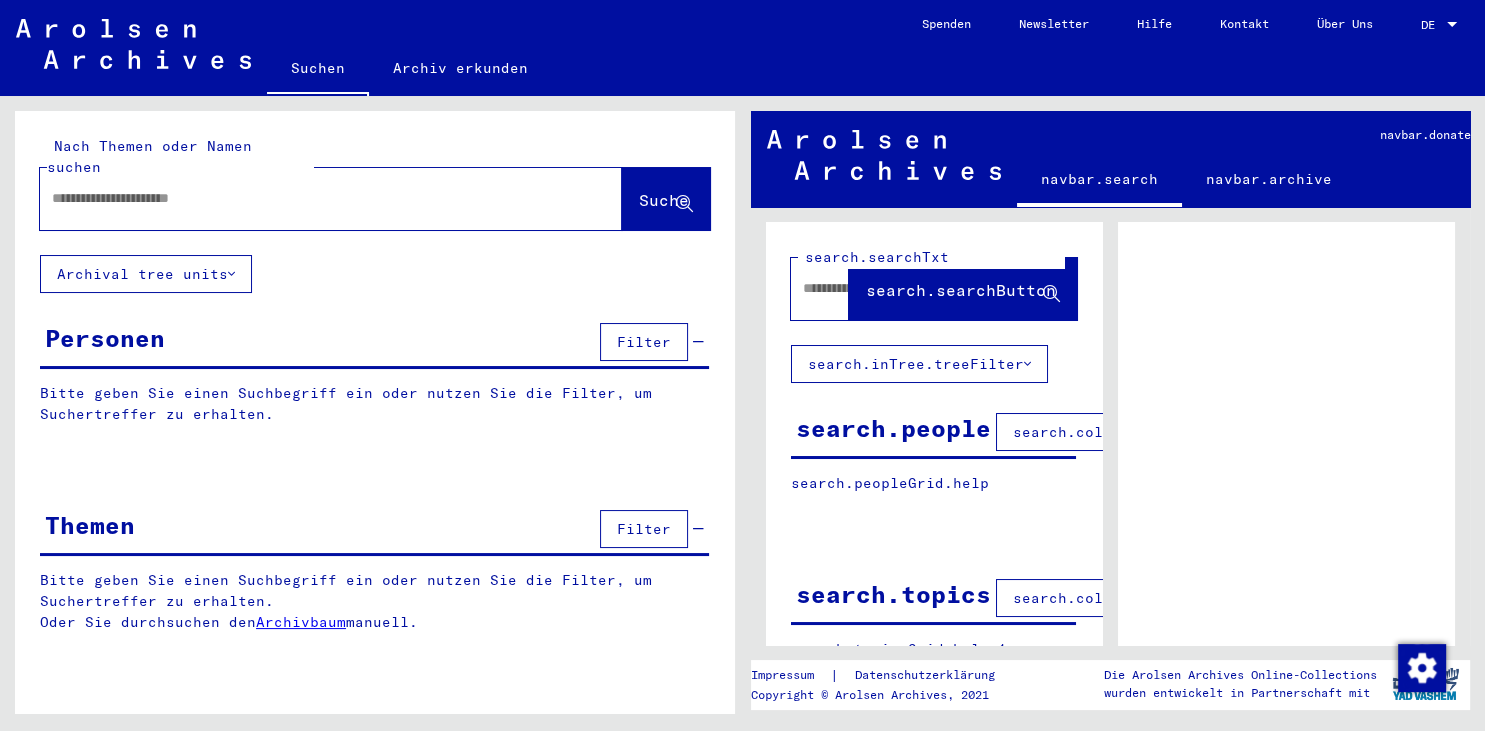click at bounding box center [313, 198] 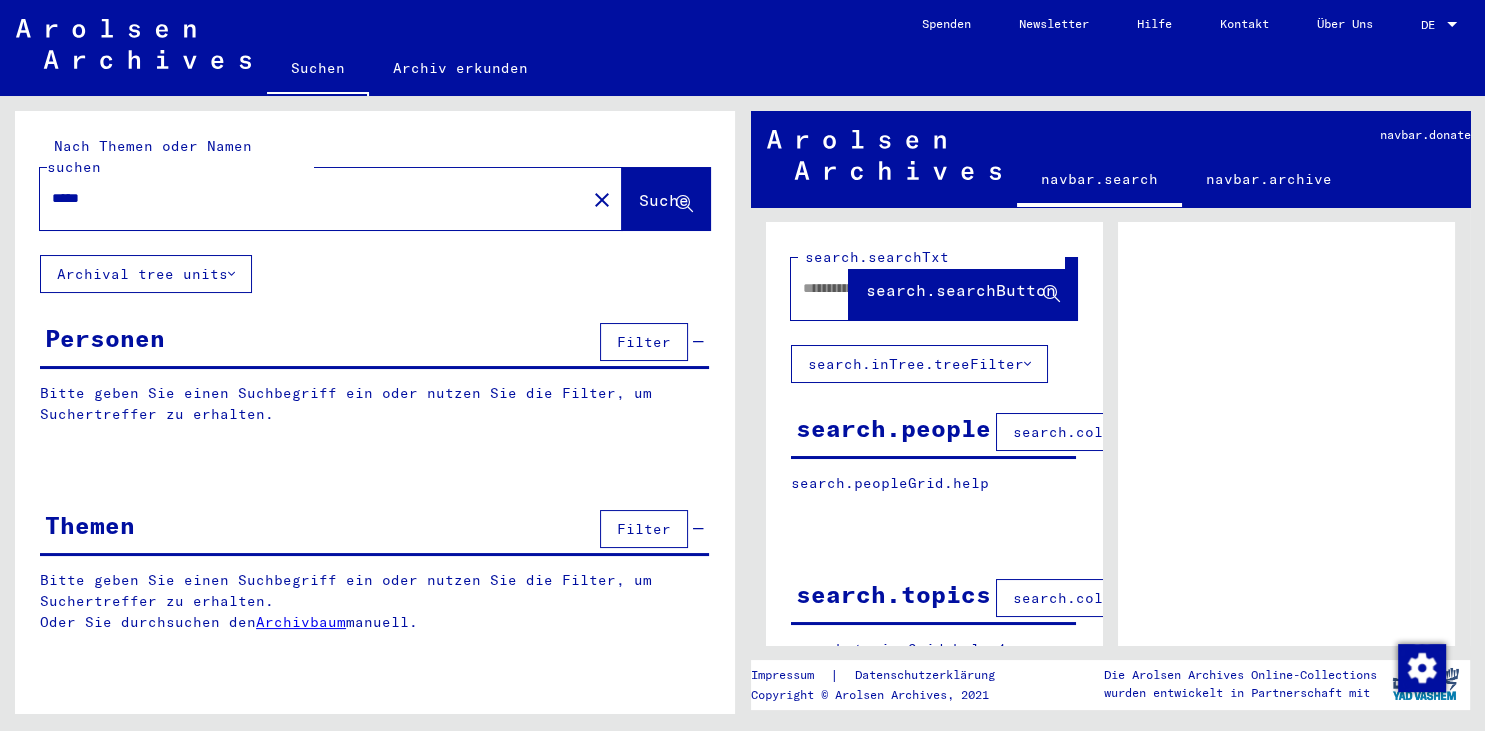 type on "*****" 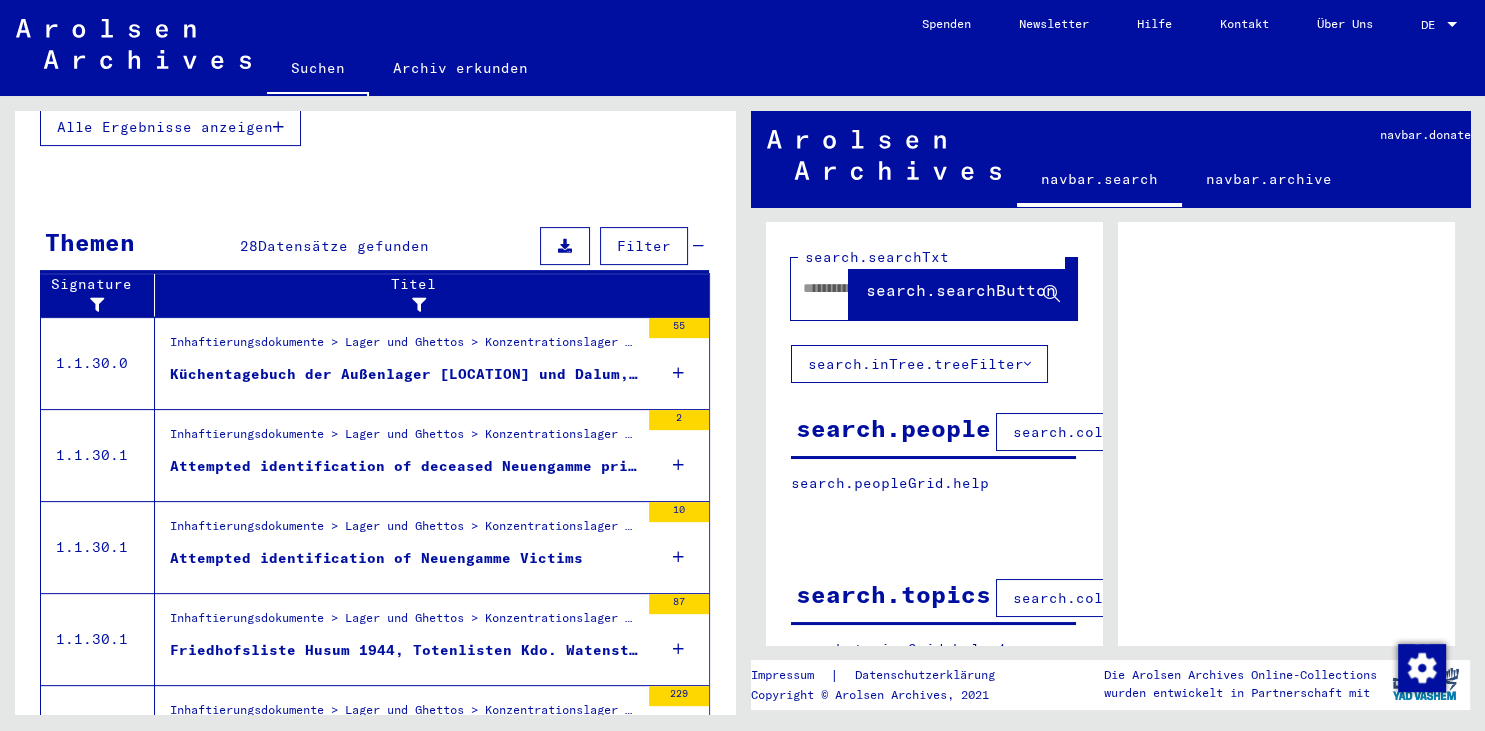 scroll, scrollTop: 662, scrollLeft: 0, axis: vertical 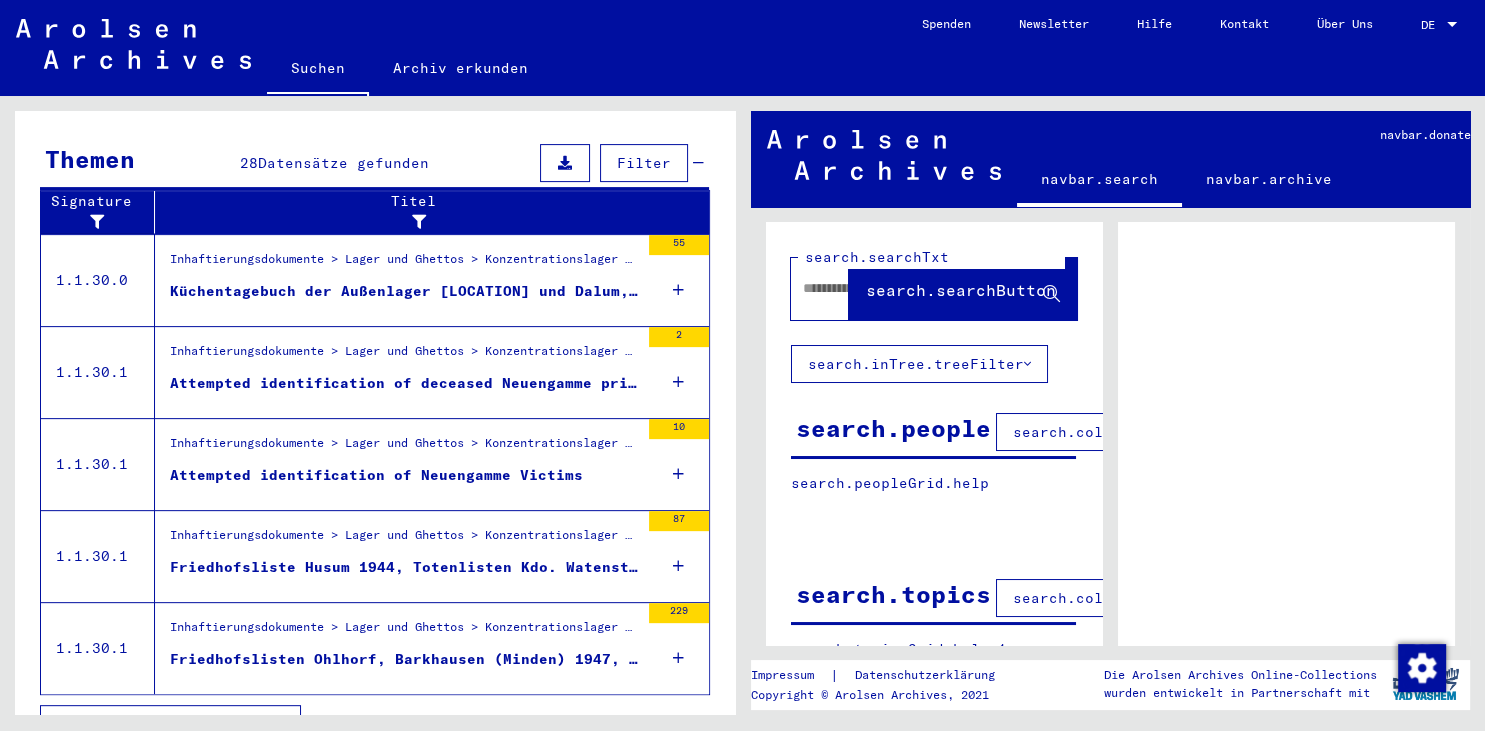 click on "Alle Ergebnisse anzeigen" at bounding box center [165, 724] 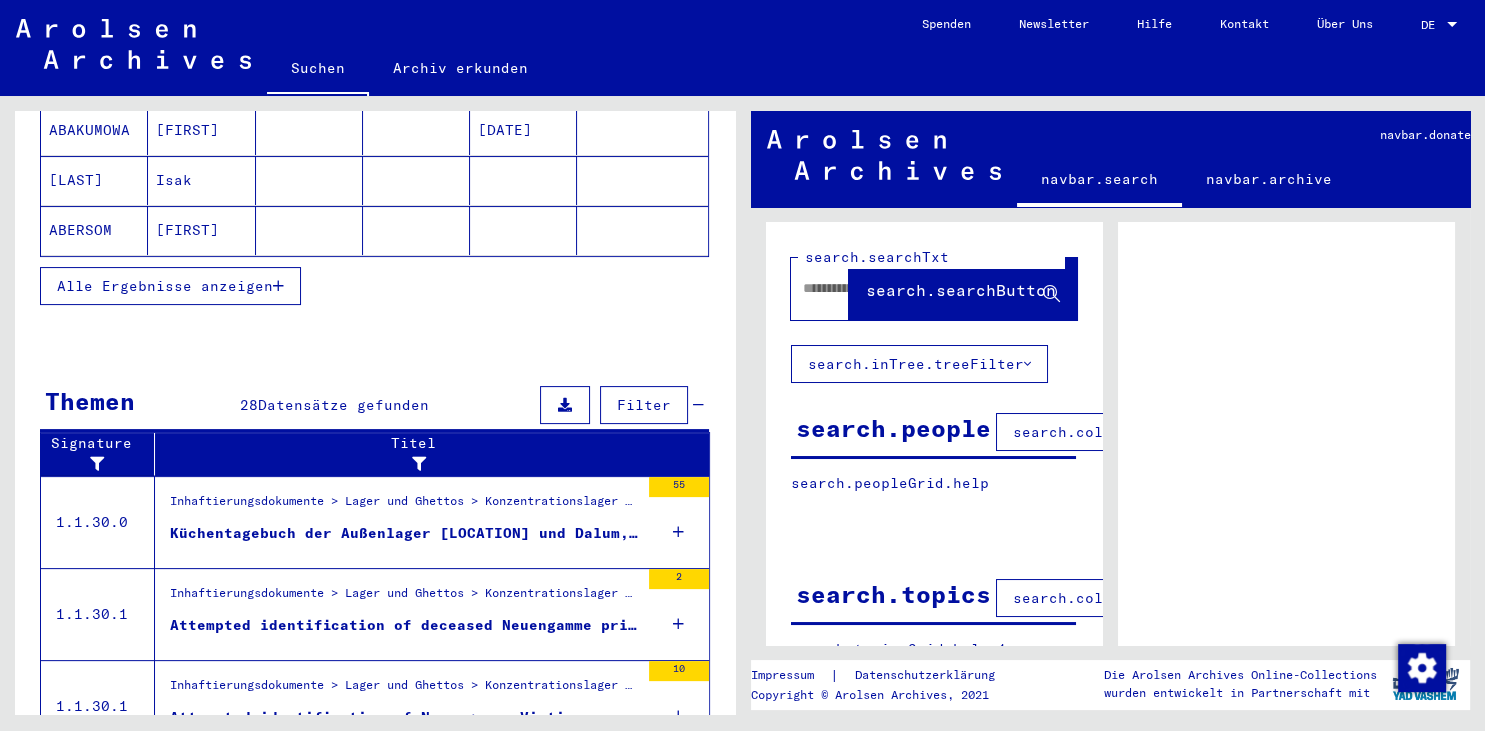 scroll, scrollTop: 299, scrollLeft: 0, axis: vertical 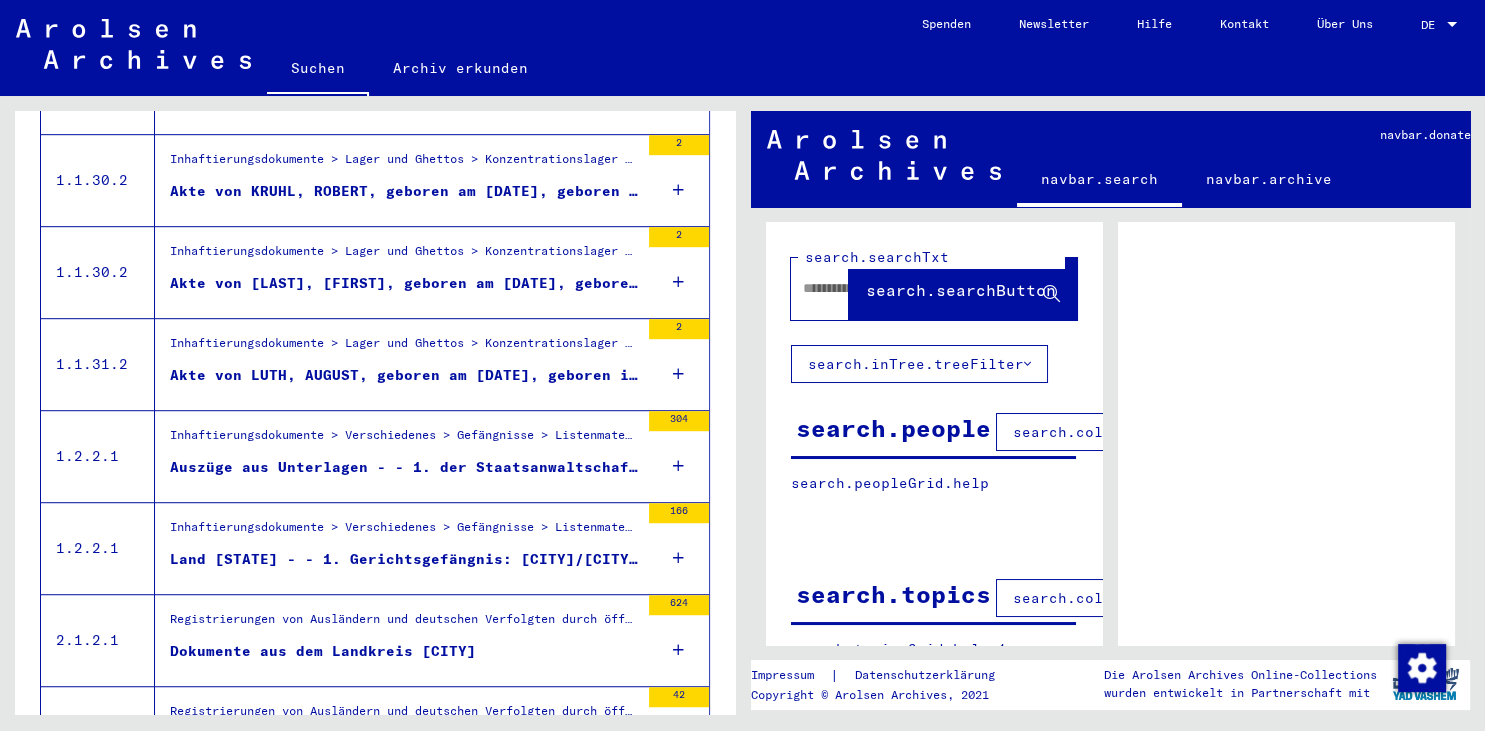 click at bounding box center (678, 466) 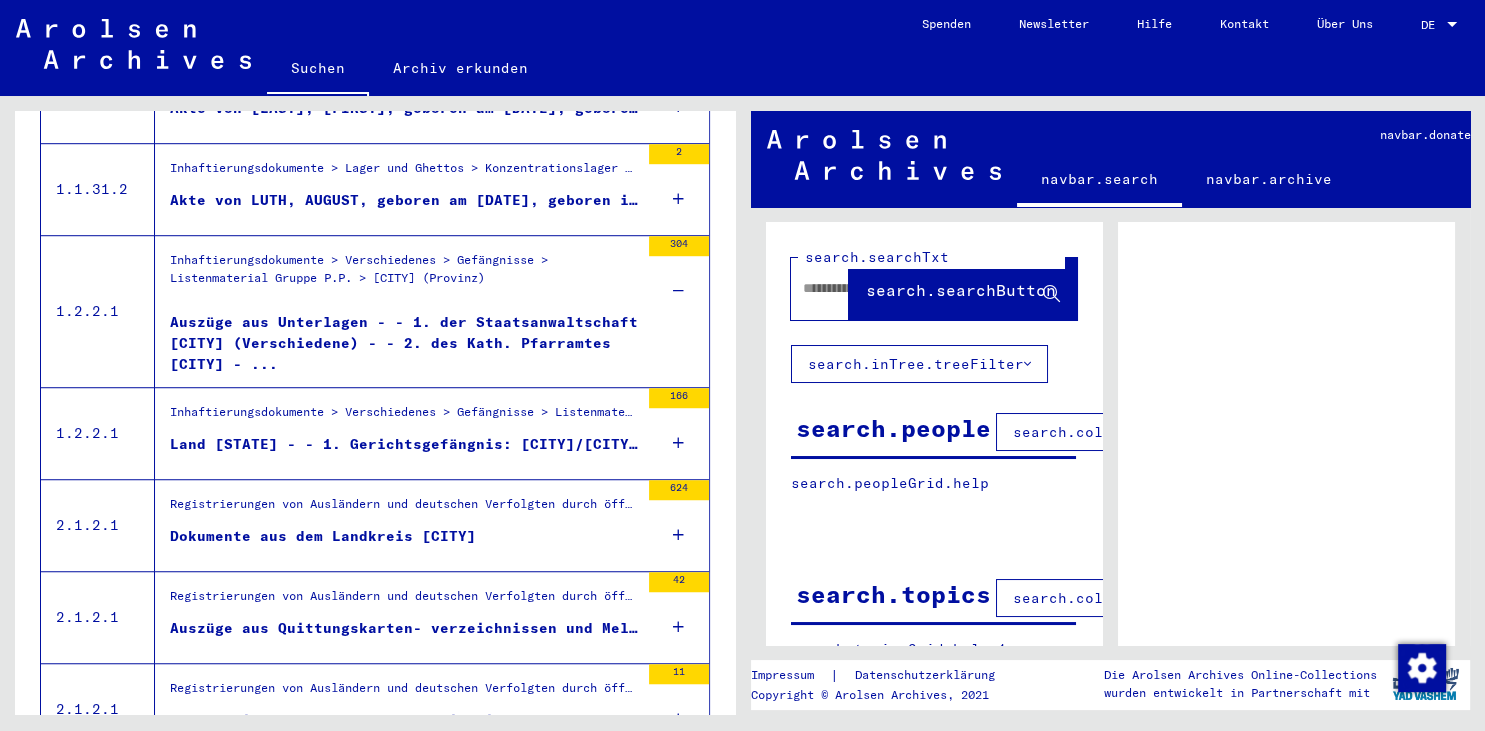 scroll, scrollTop: 1403, scrollLeft: 0, axis: vertical 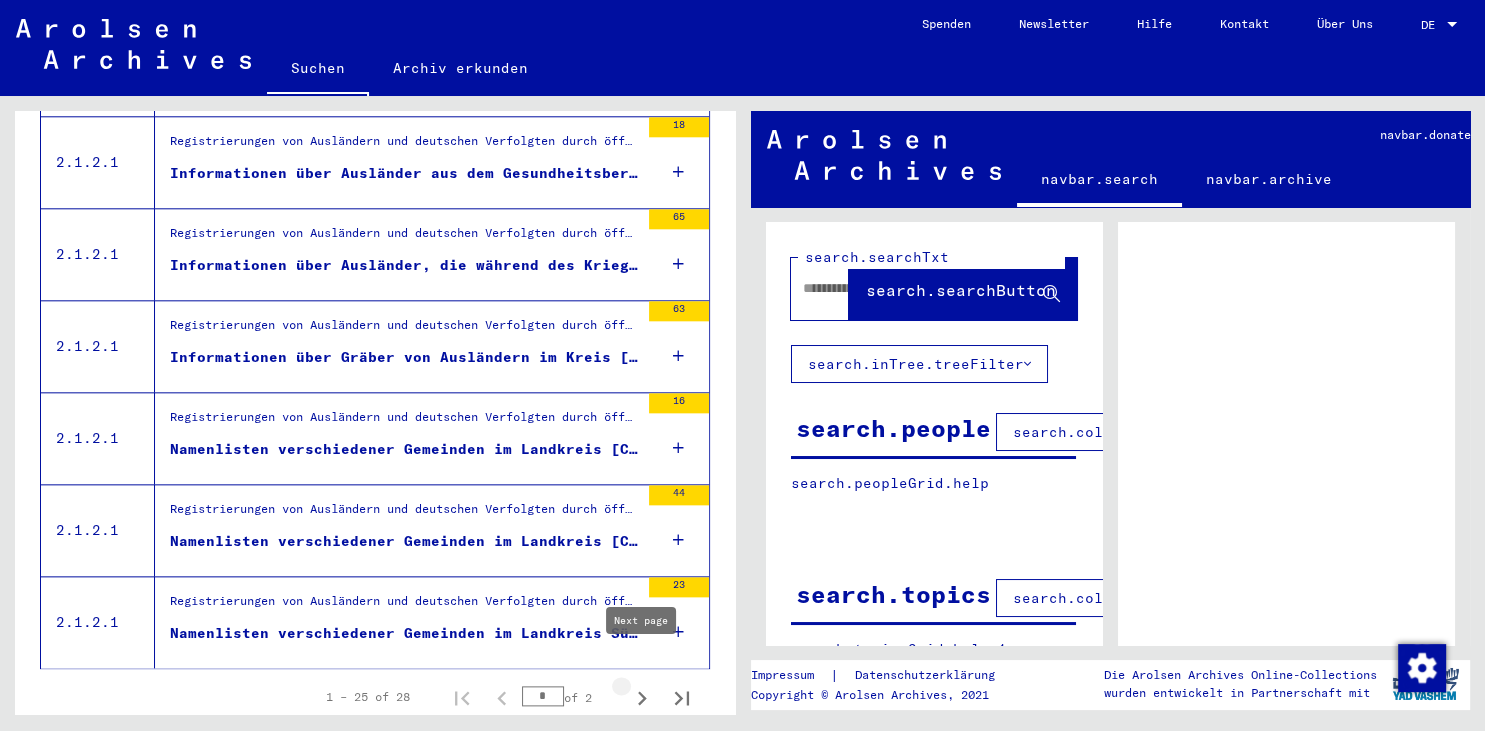 click 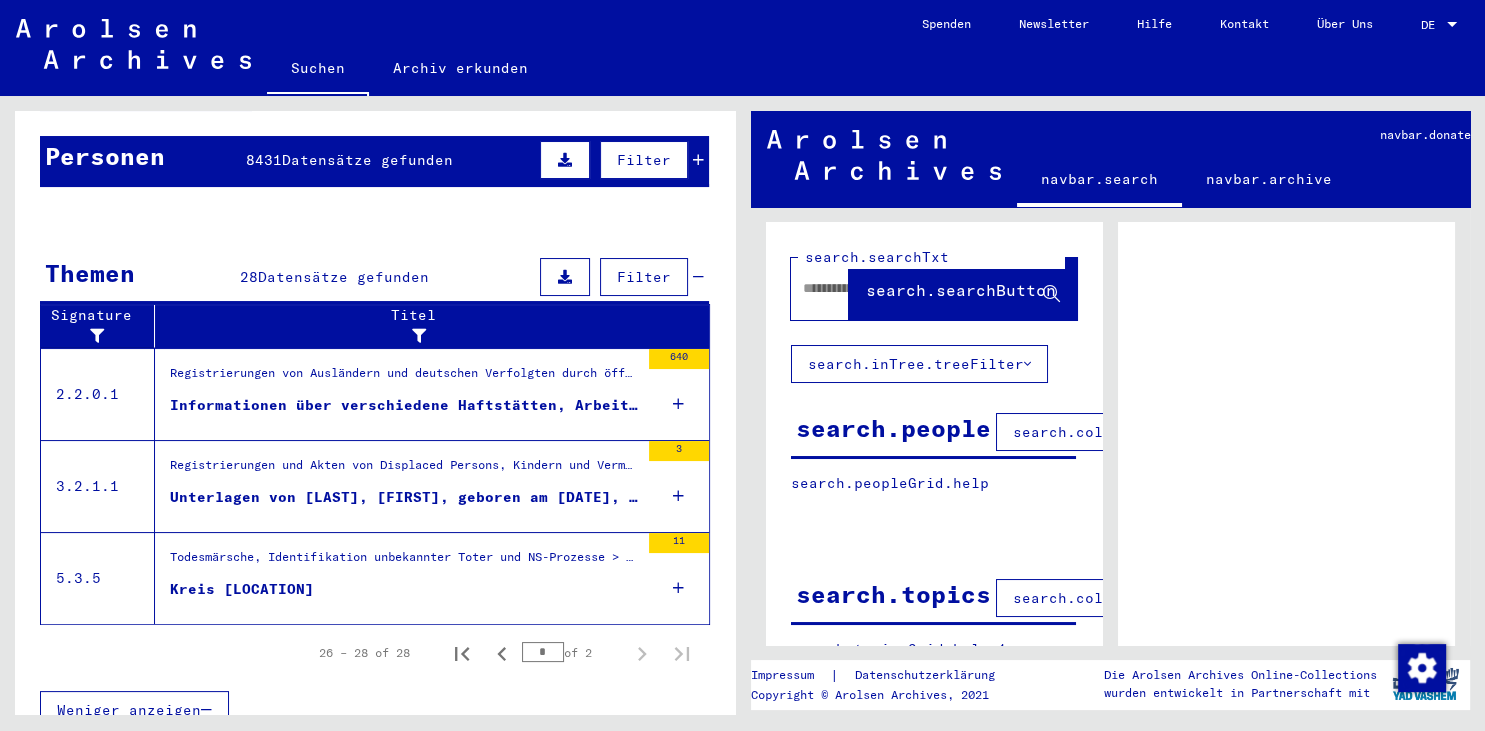click at bounding box center [678, 588] 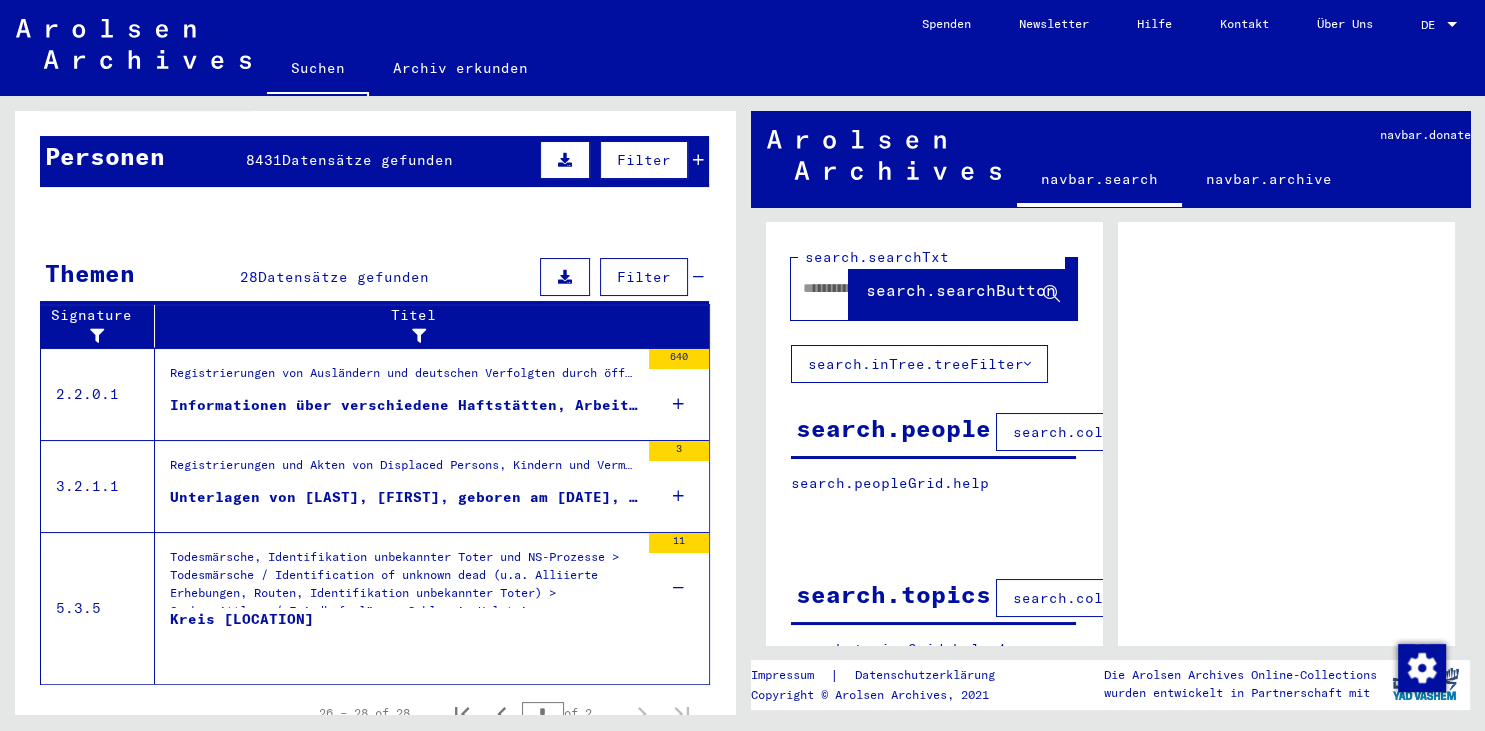 click on "Kreis [LOCATION]" at bounding box center (242, 639) 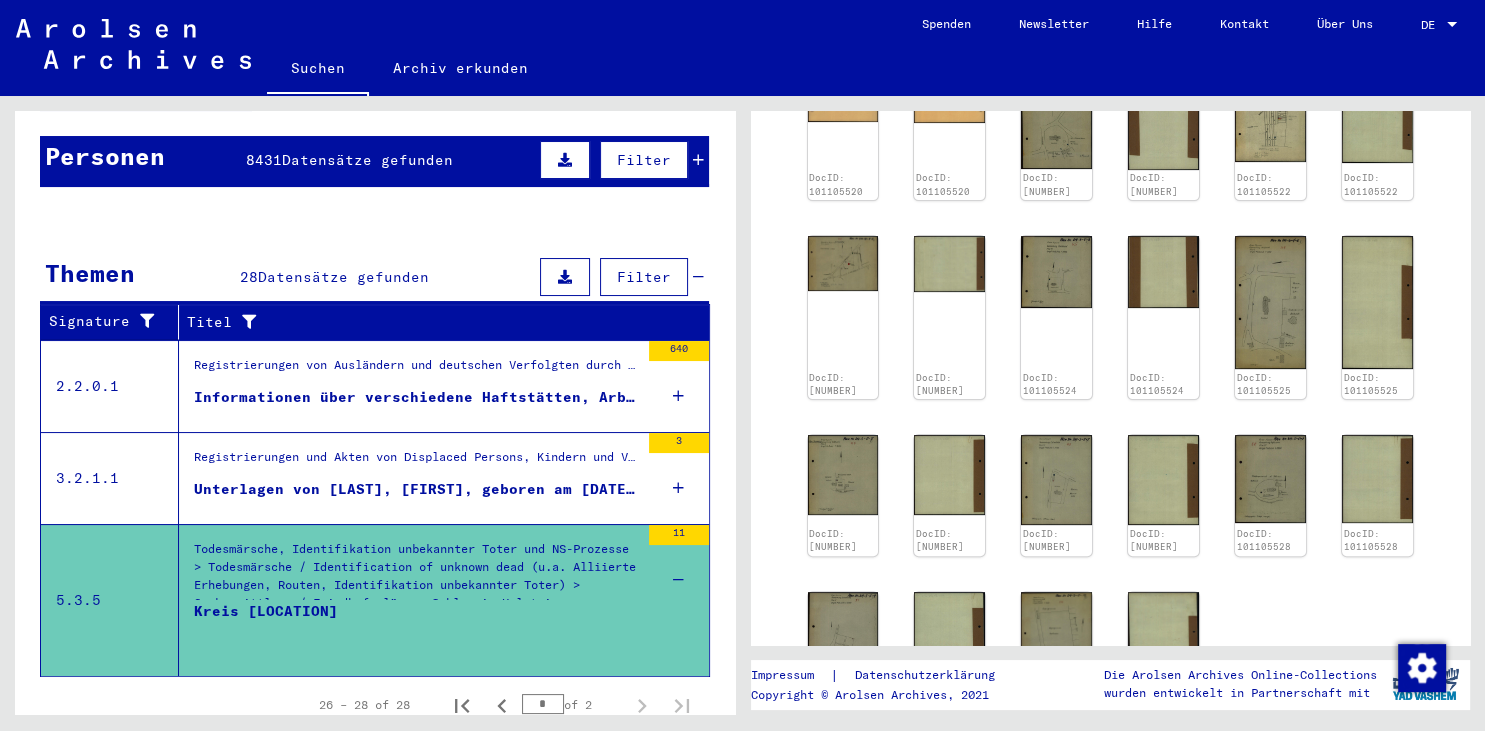 scroll, scrollTop: 773, scrollLeft: 0, axis: vertical 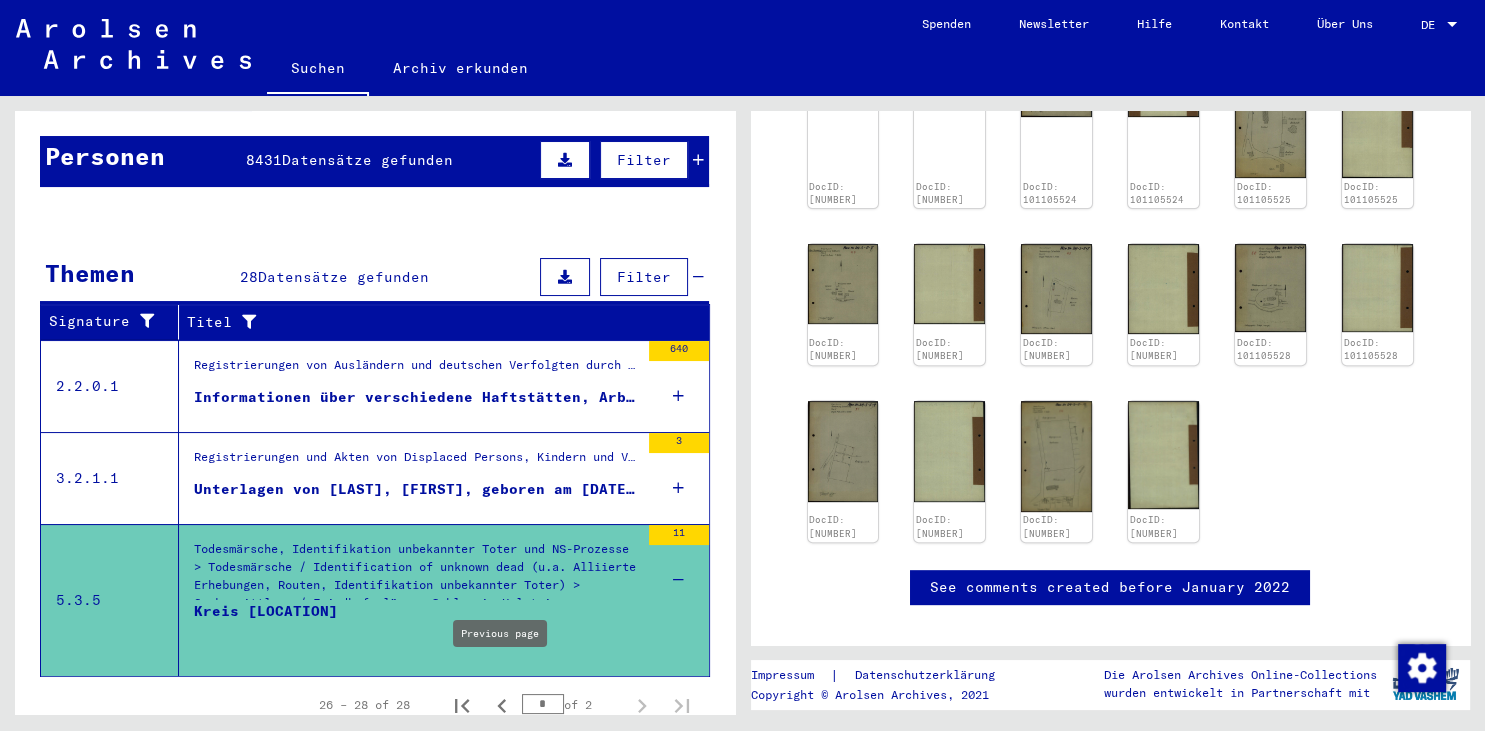 click 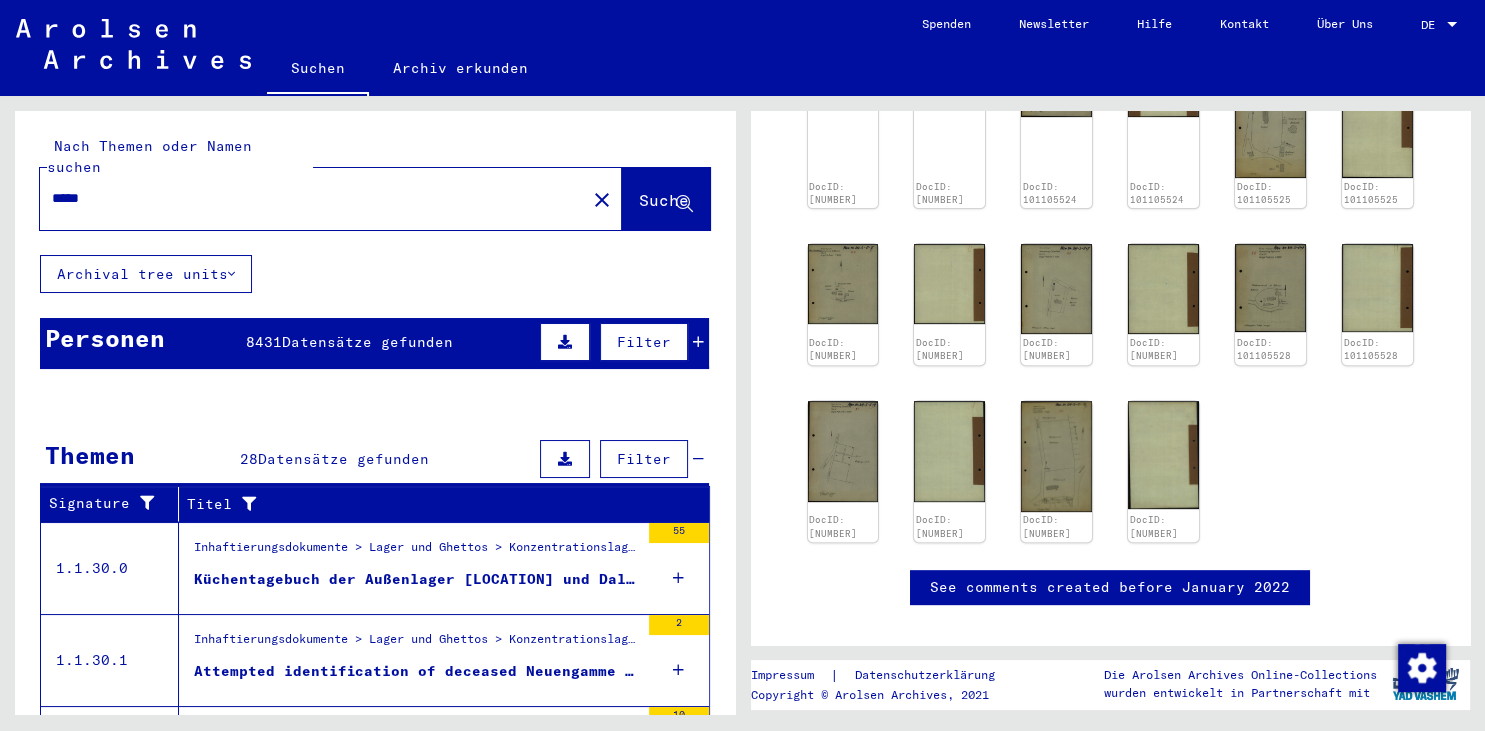 scroll, scrollTop: 331, scrollLeft: 0, axis: vertical 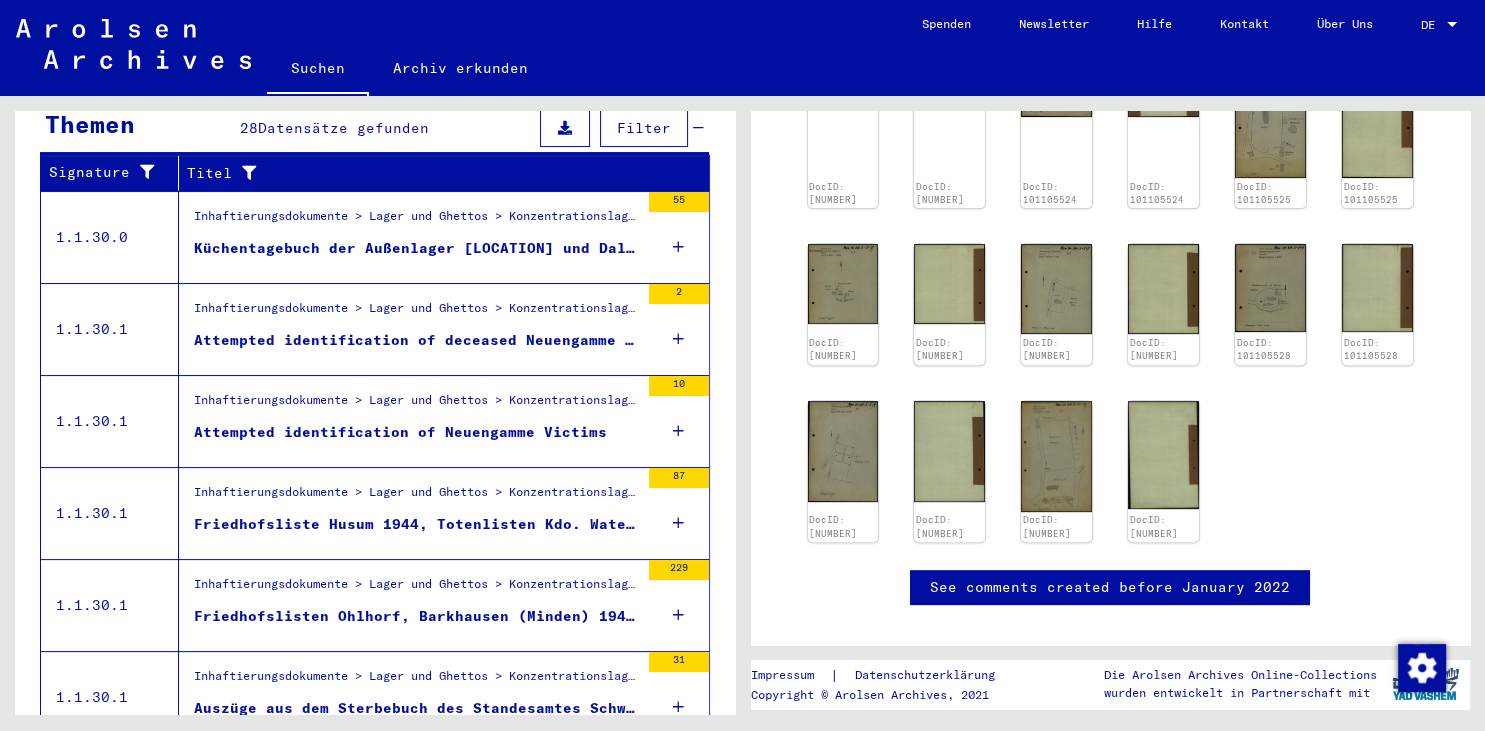 click on "Attempted identification of deceased Neuengamme prisoners, victims of the airraid Celle on 8.4.1945" at bounding box center [416, 340] 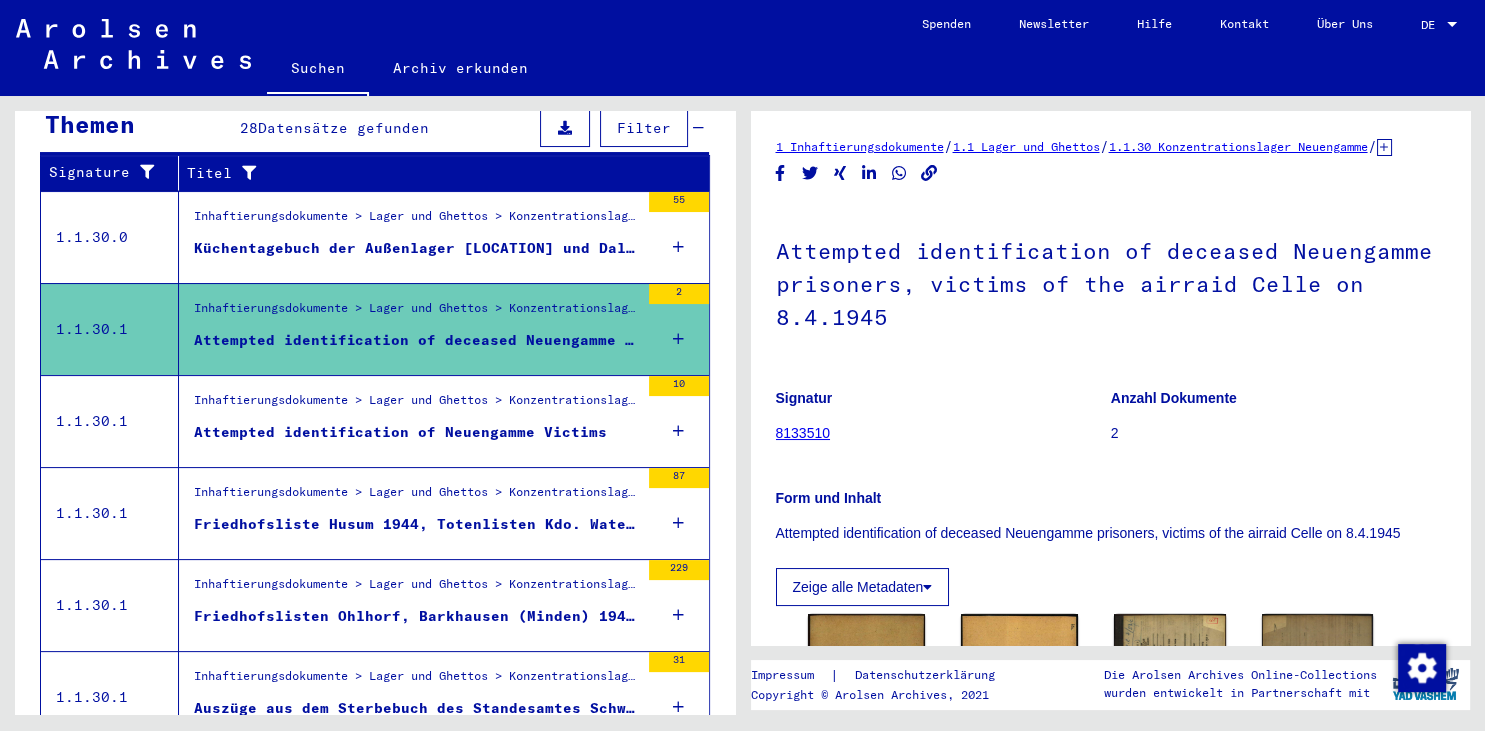 scroll, scrollTop: 0, scrollLeft: 0, axis: both 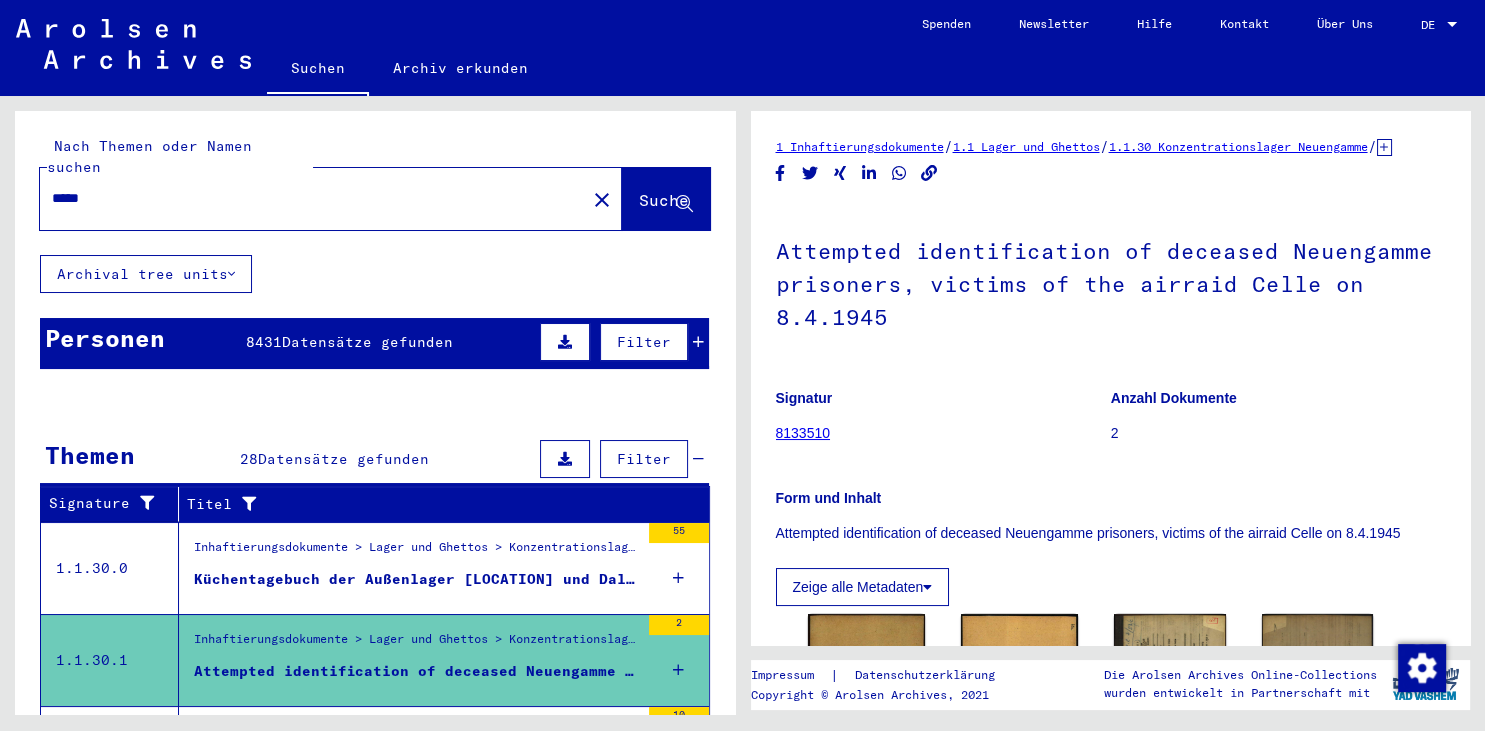drag, startPoint x: 155, startPoint y: 182, endPoint x: -6, endPoint y: 174, distance: 161.19864 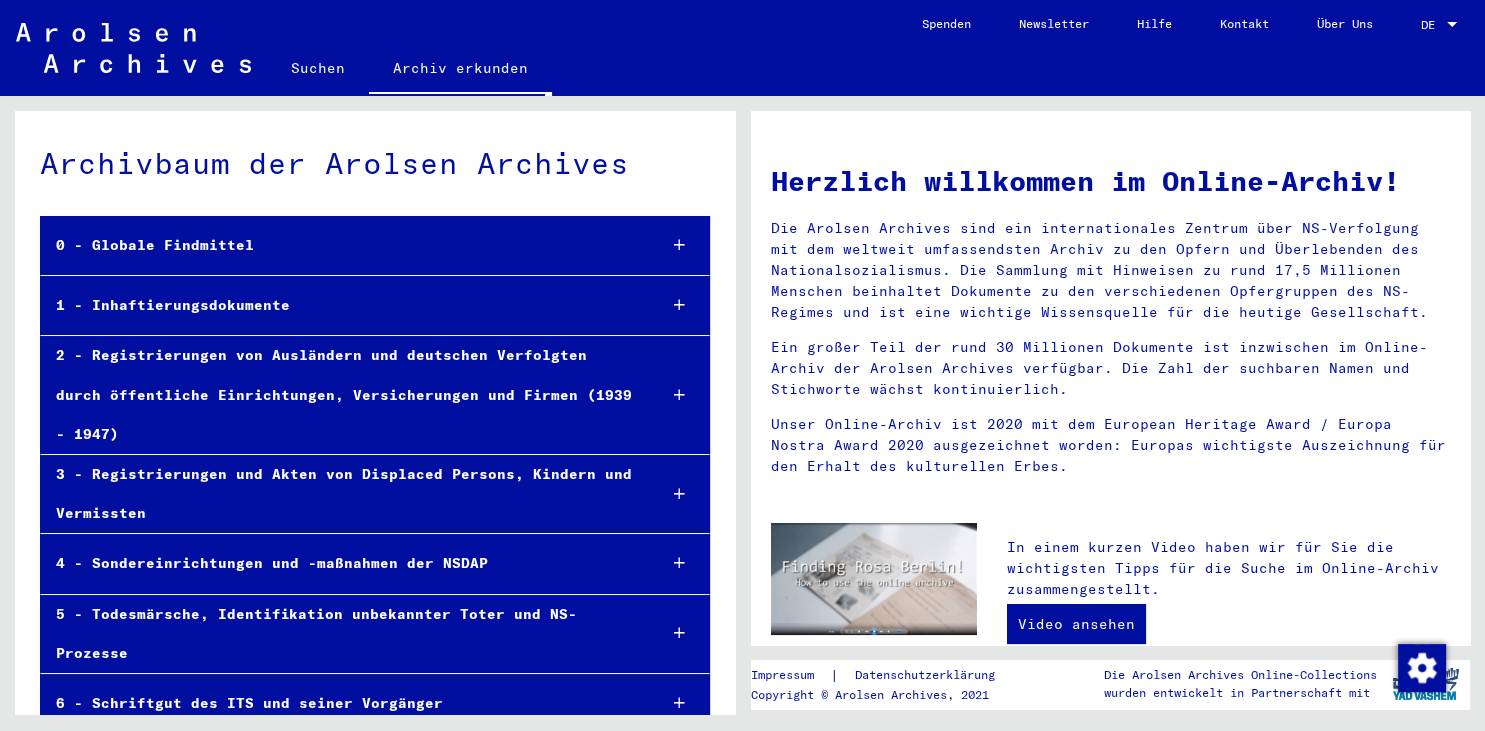 click at bounding box center (678, 305) 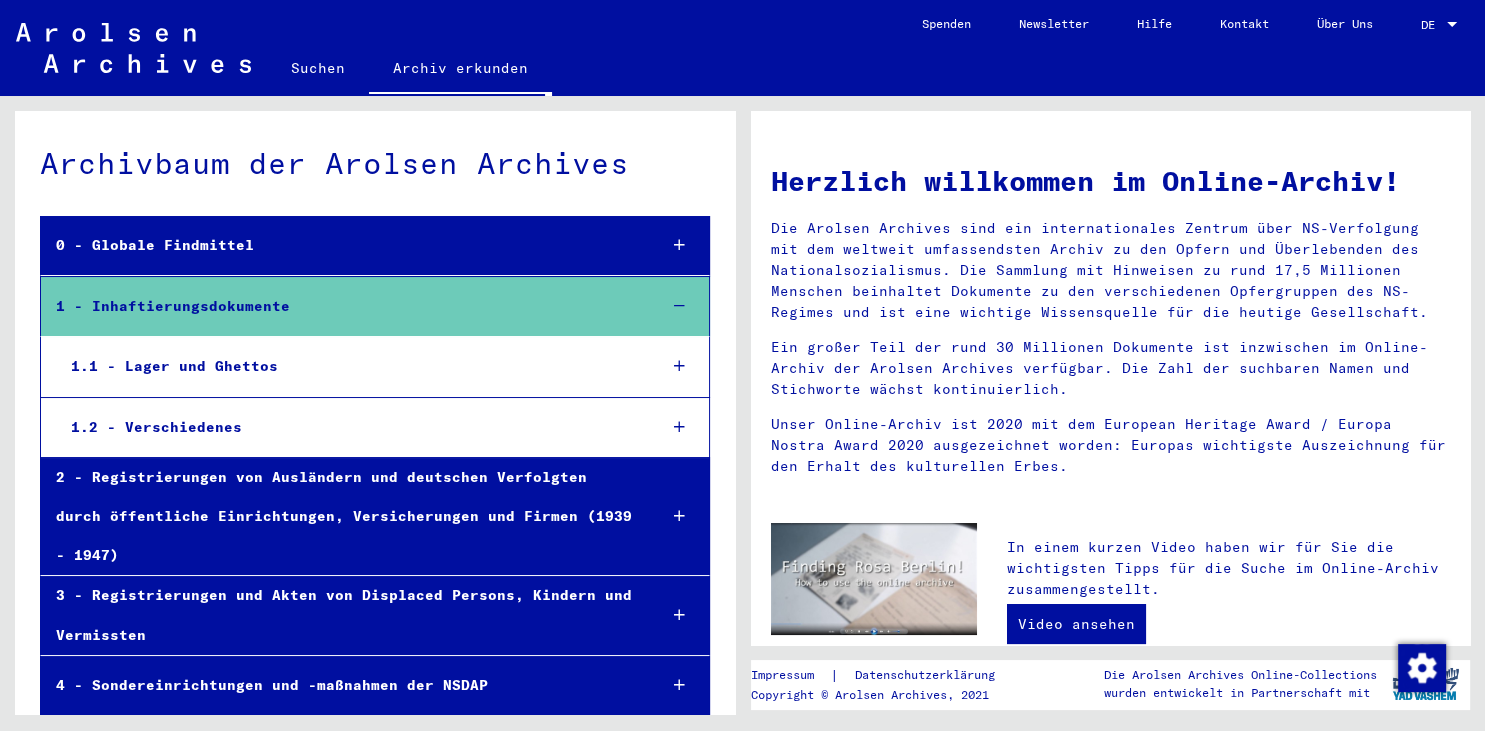 click at bounding box center (678, 366) 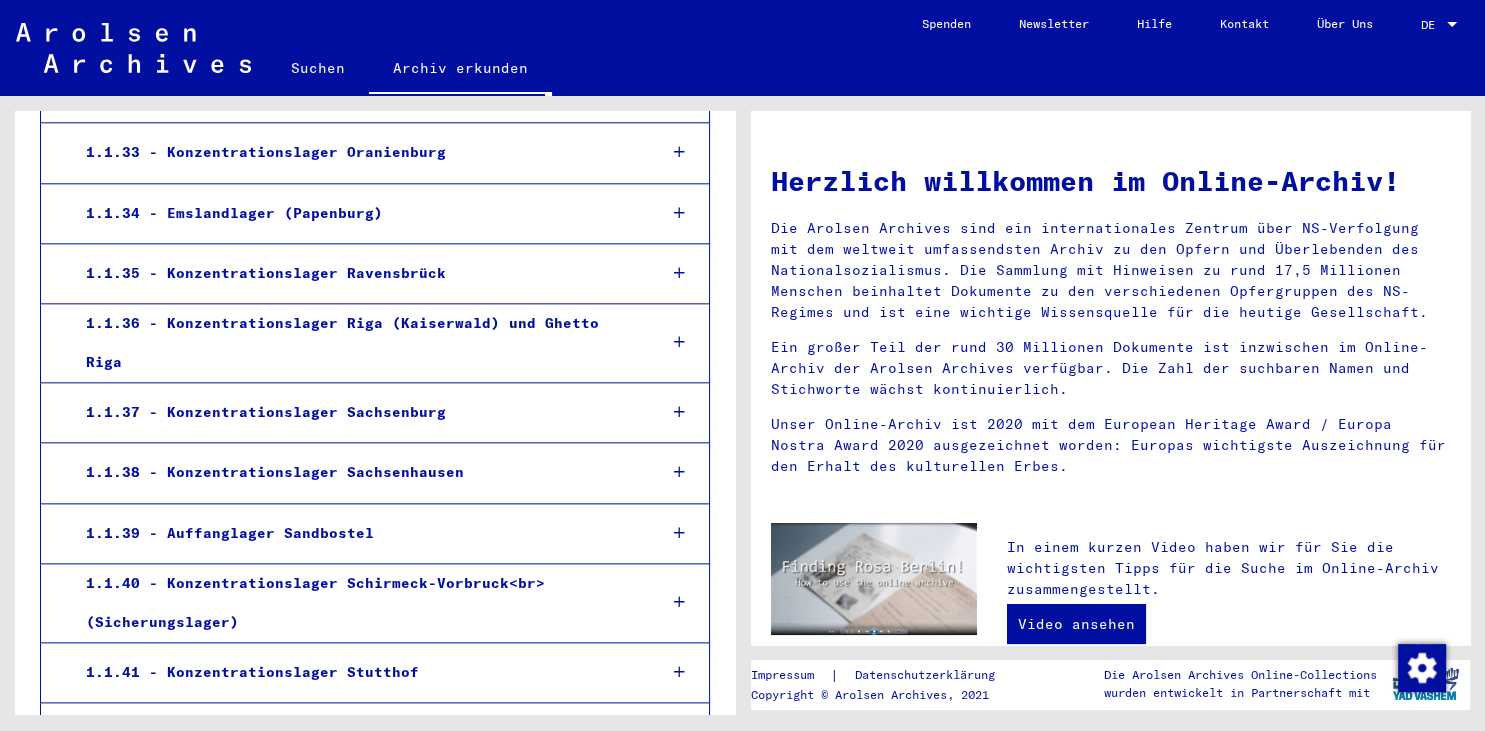 scroll, scrollTop: 1877, scrollLeft: 0, axis: vertical 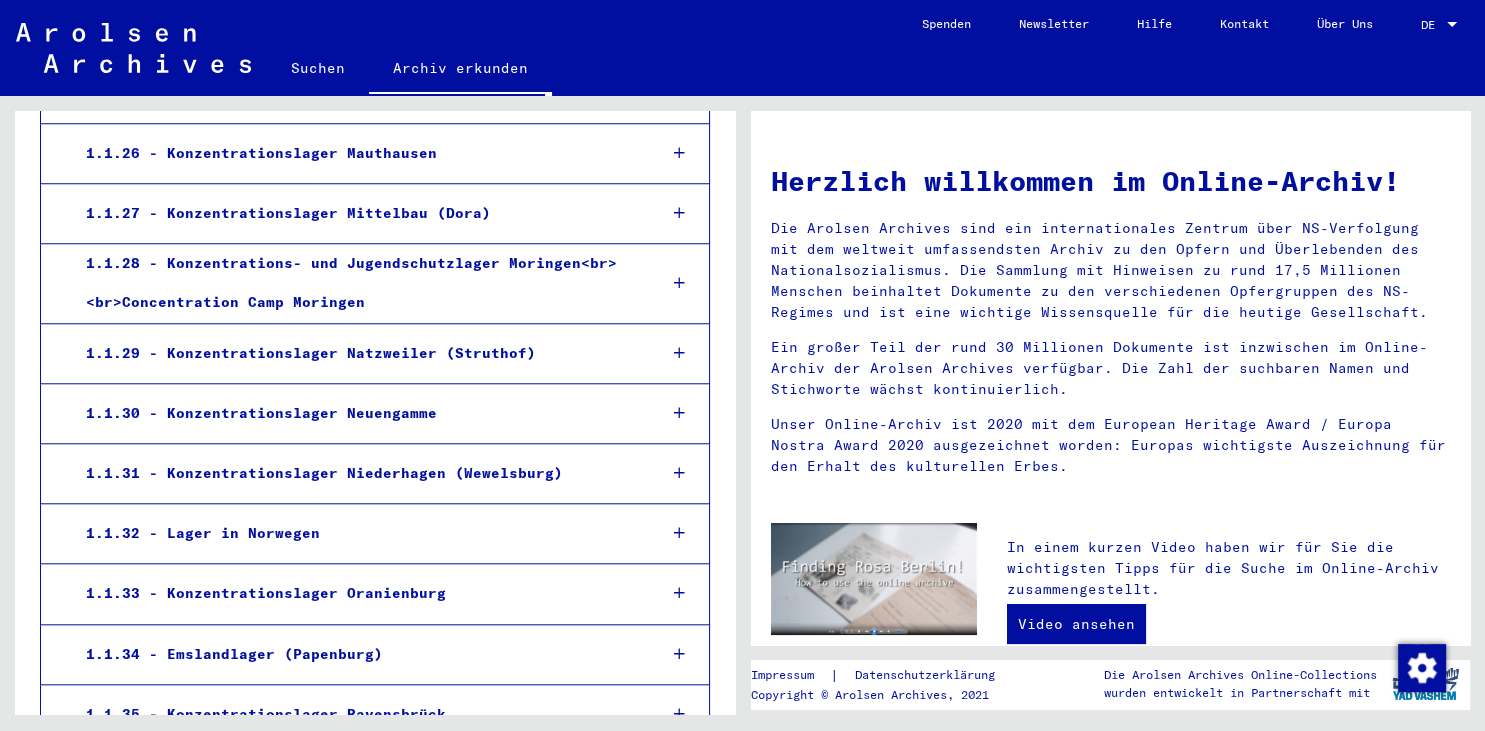 click at bounding box center [678, 413] 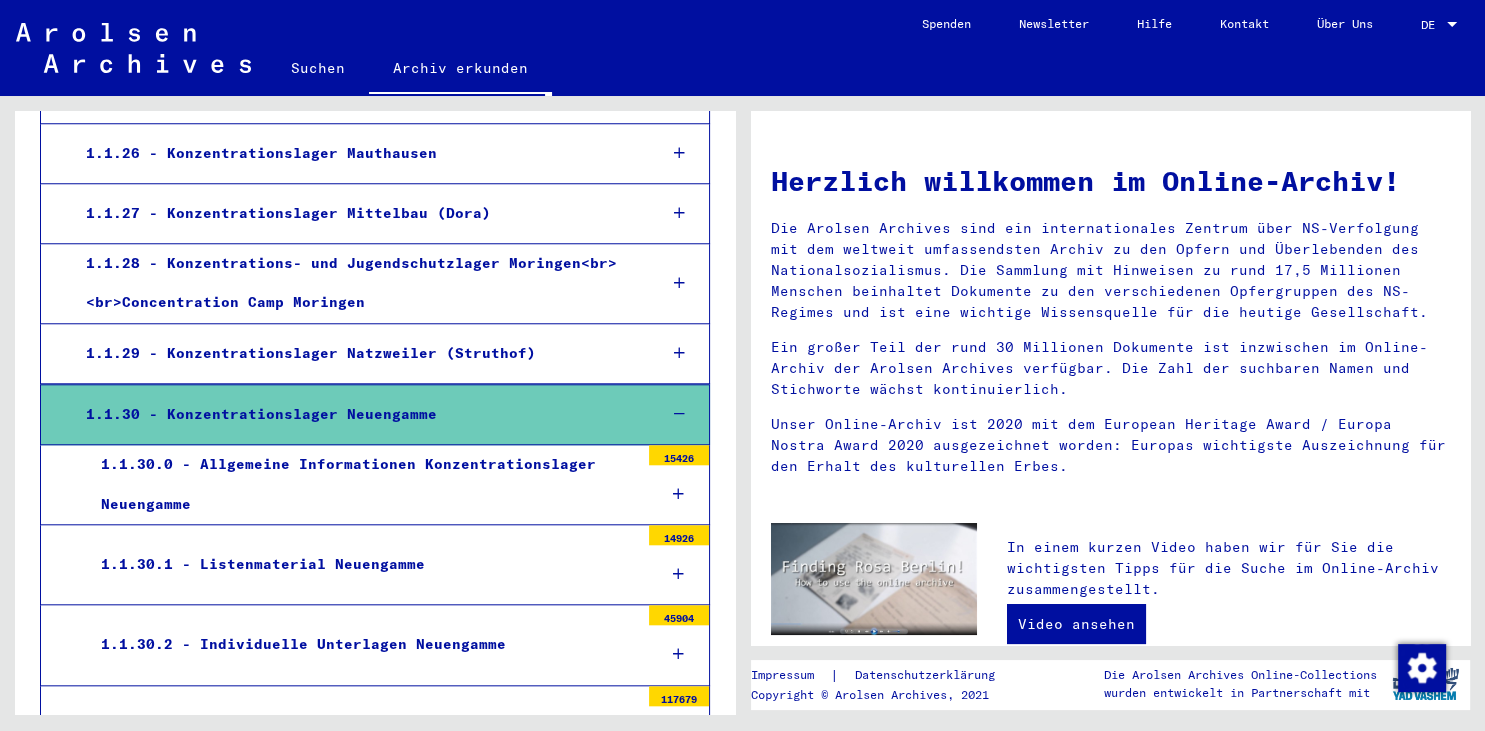 click on "1.1.30.1 - Listenmaterial Neuengamme" at bounding box center [362, 564] 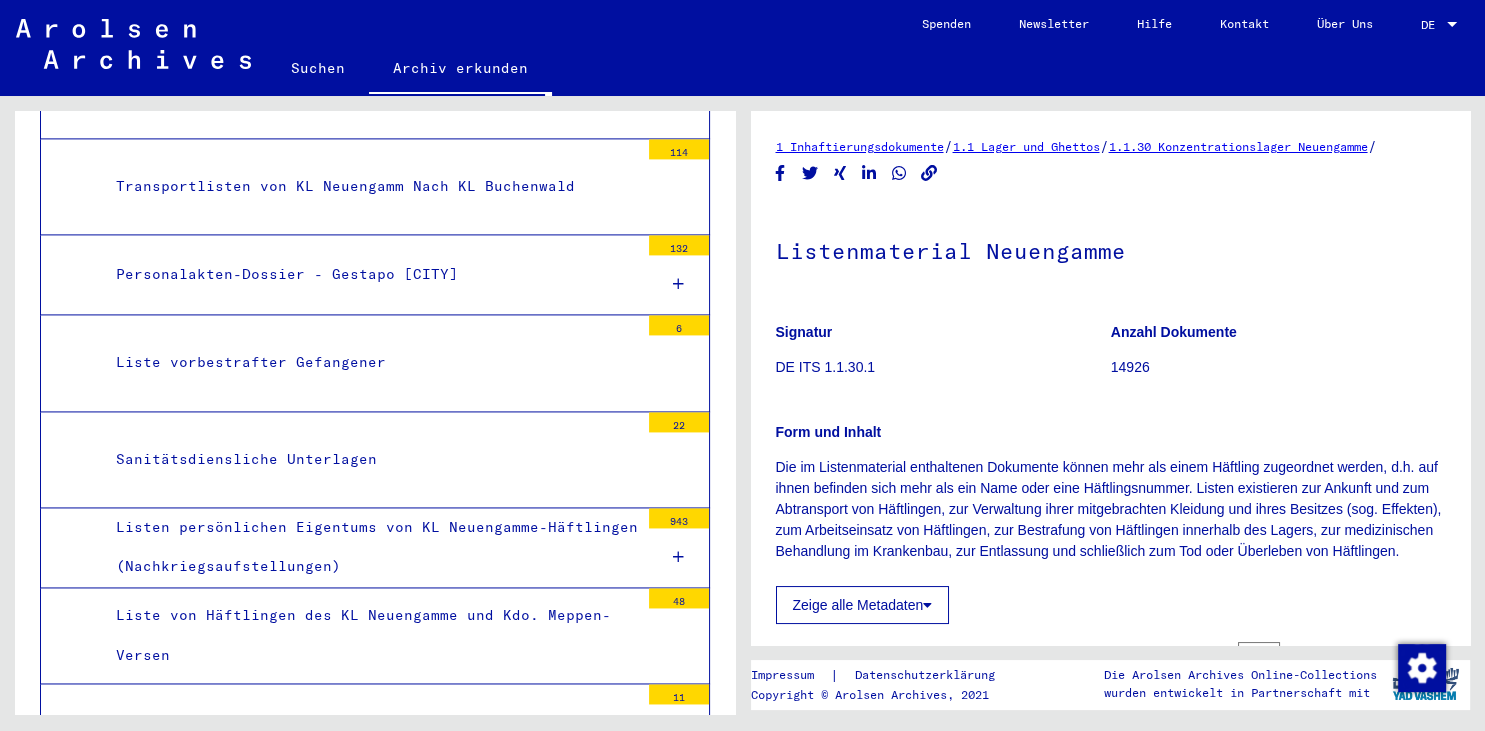 scroll, scrollTop: 2870, scrollLeft: 0, axis: vertical 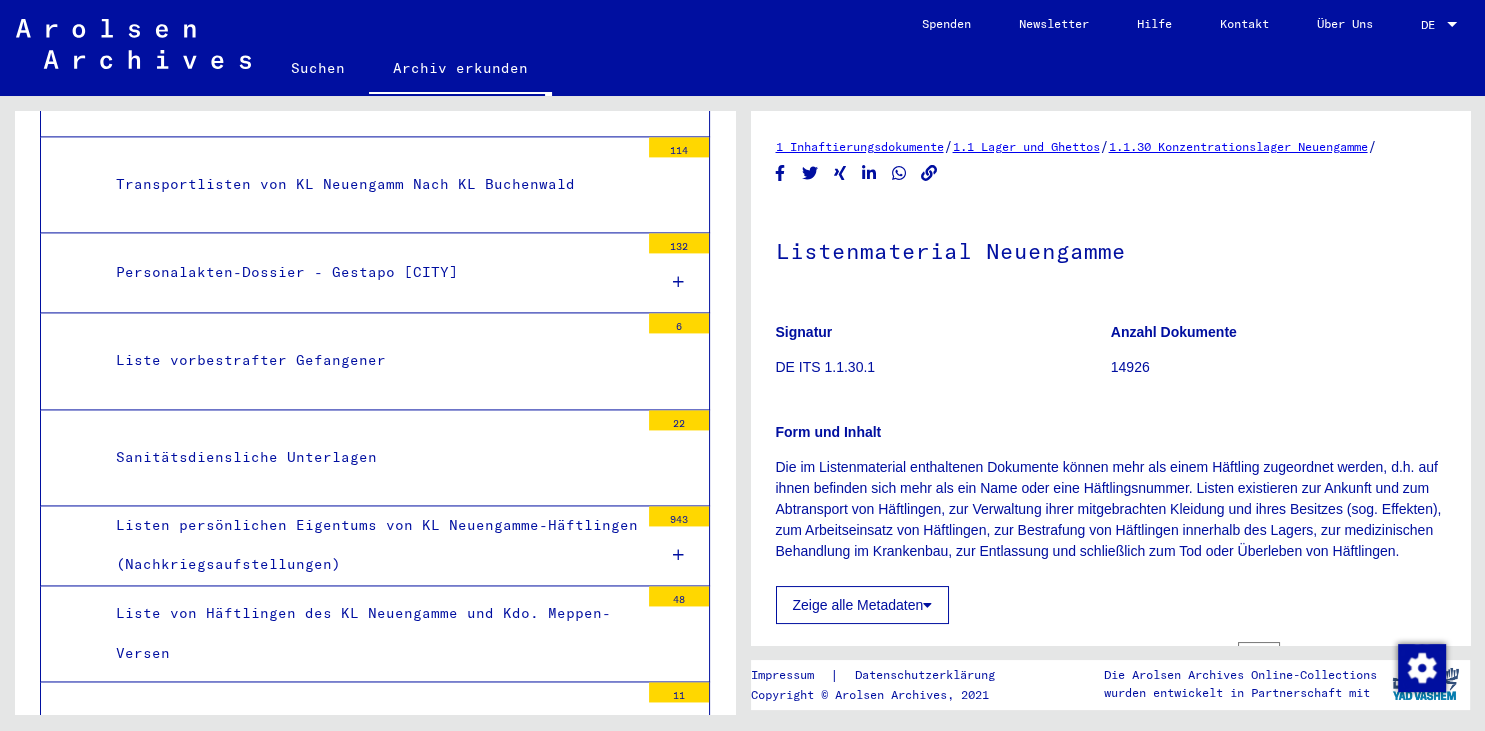 click on "Listen persönlichen Eigentums von KL Neuengamme-Häftlingen (Nachkriegsaufstellungen)" at bounding box center [370, 545] 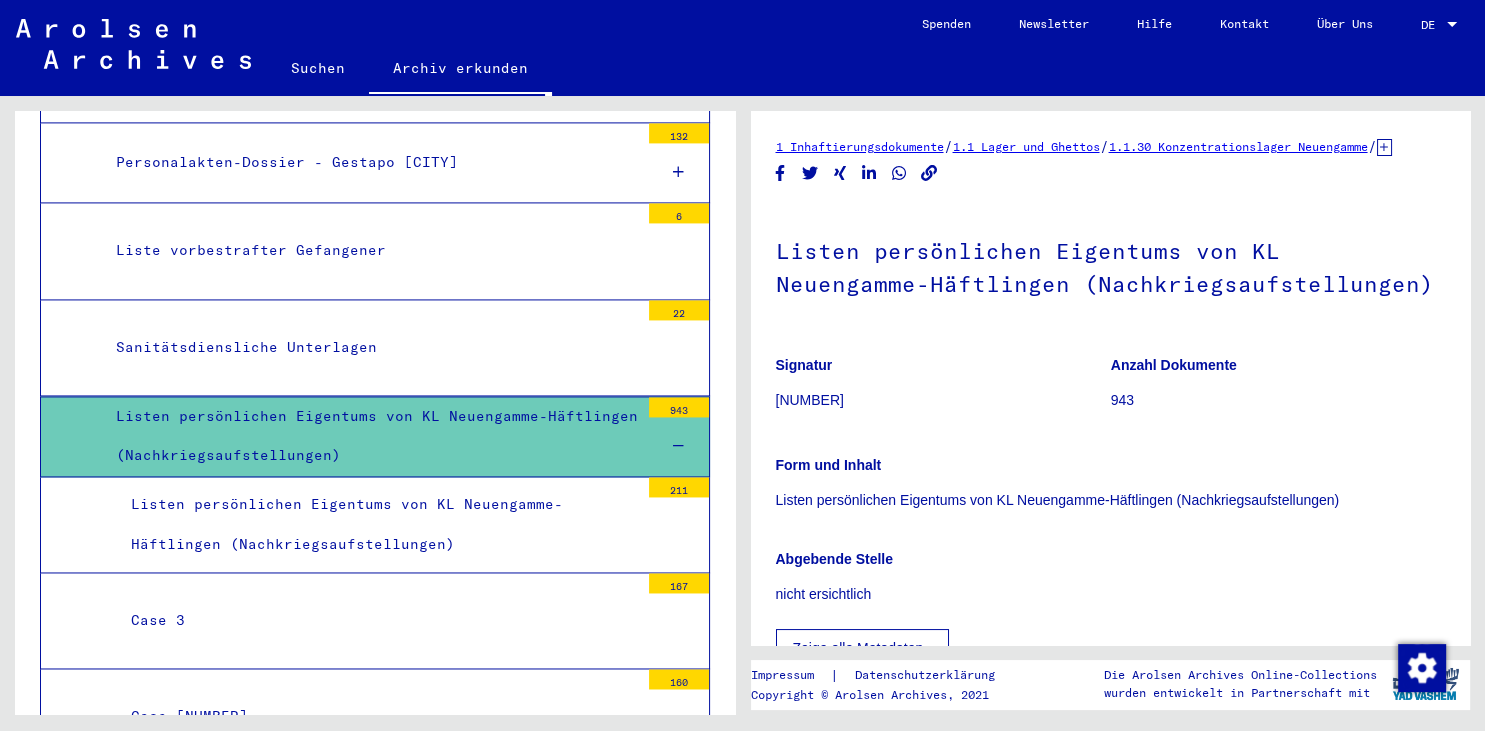 scroll, scrollTop: 3090, scrollLeft: 0, axis: vertical 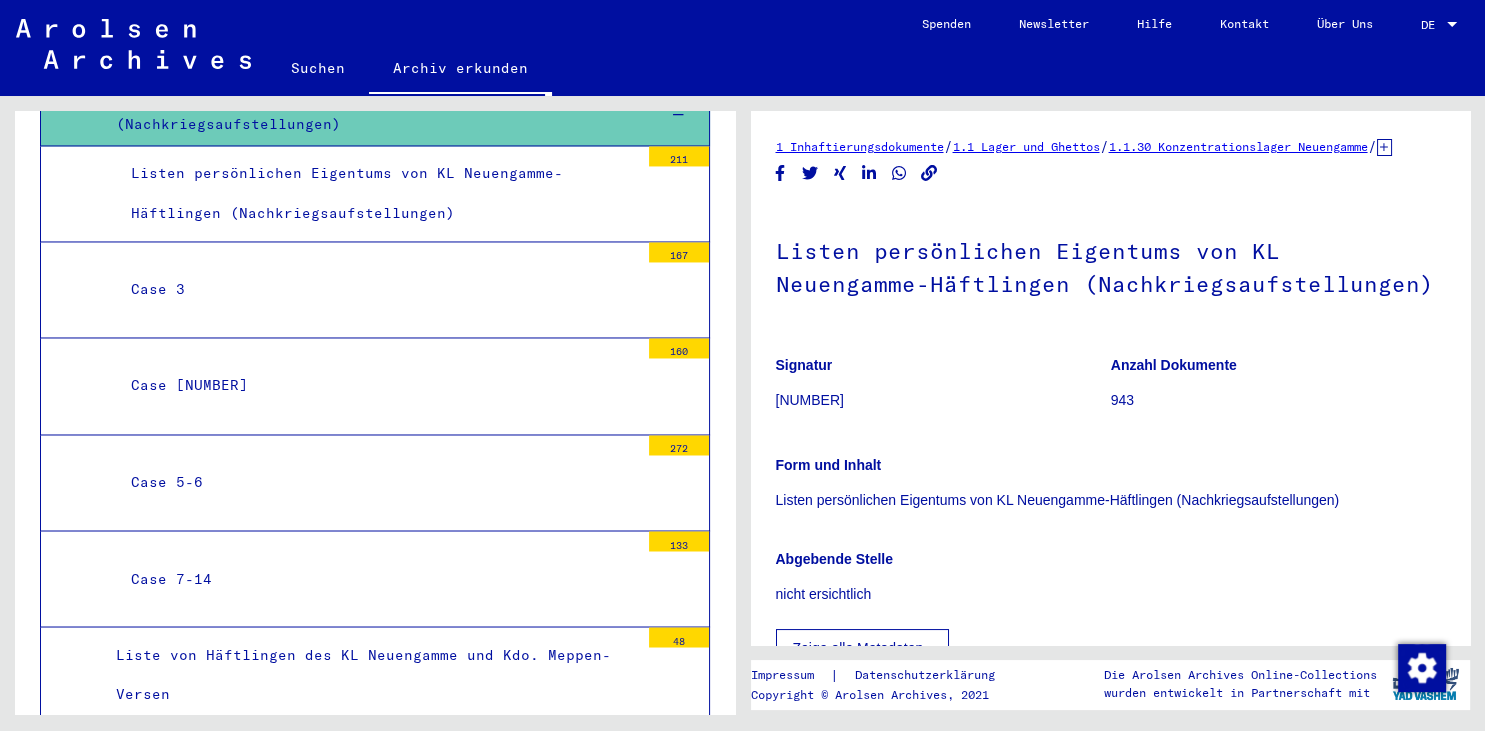 click on "Case 7-14" at bounding box center [377, 578] 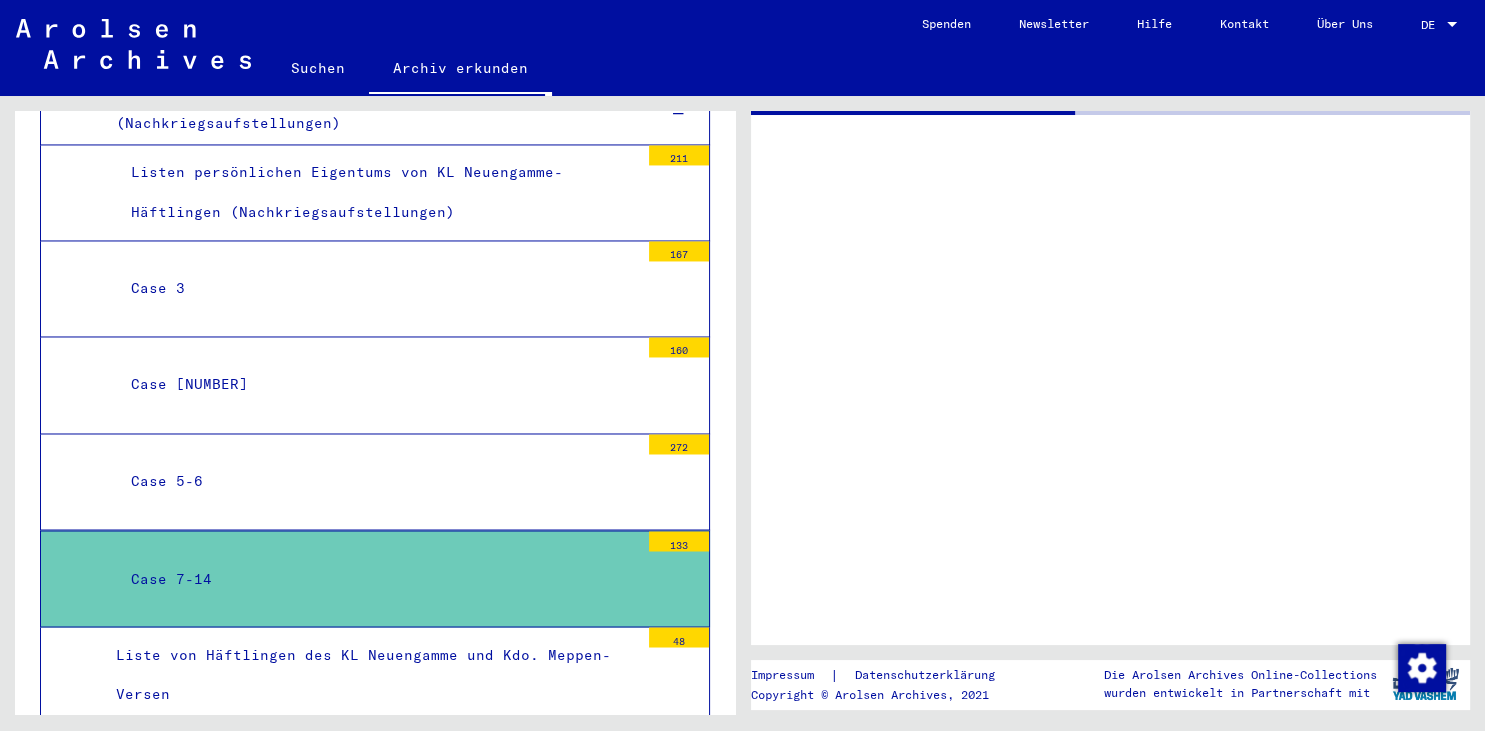 scroll, scrollTop: 3310, scrollLeft: 0, axis: vertical 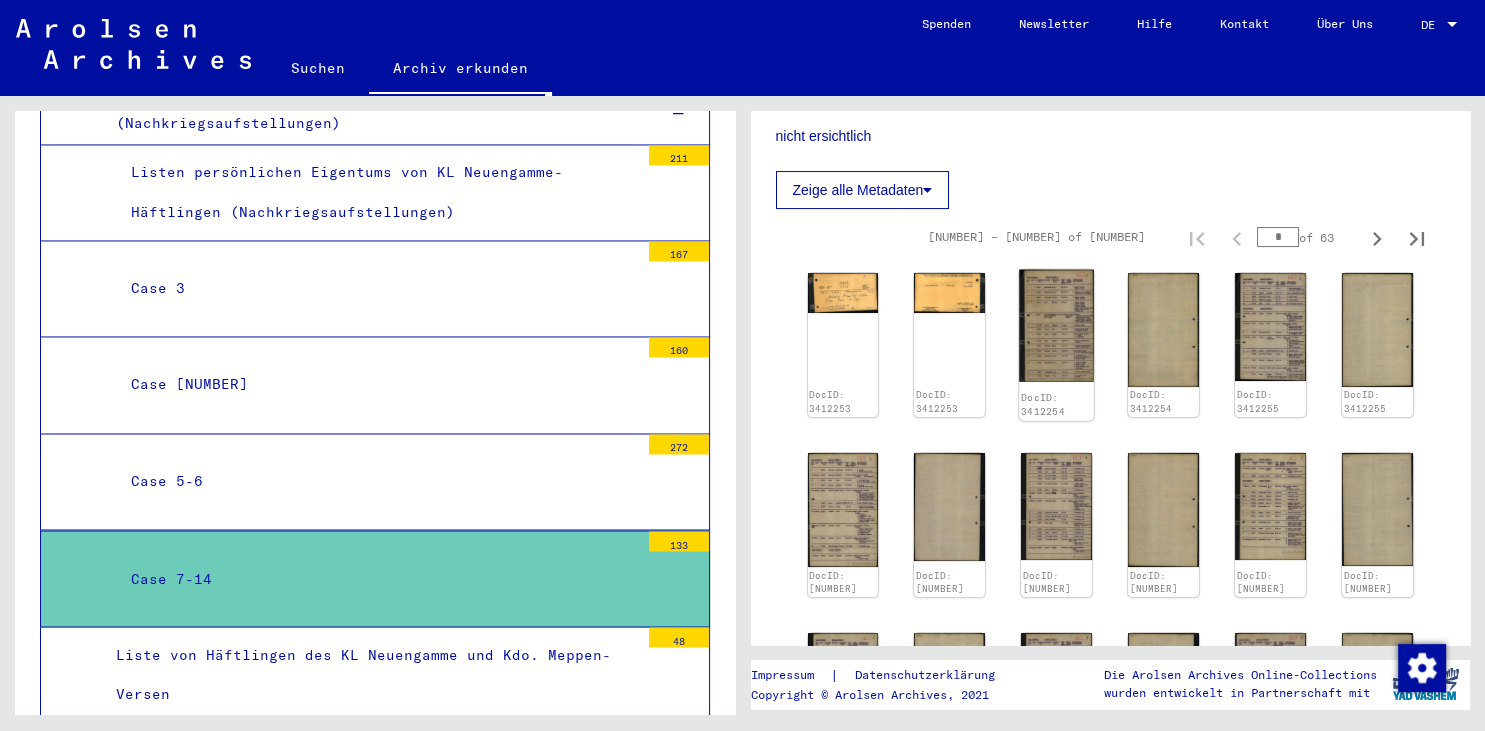 click 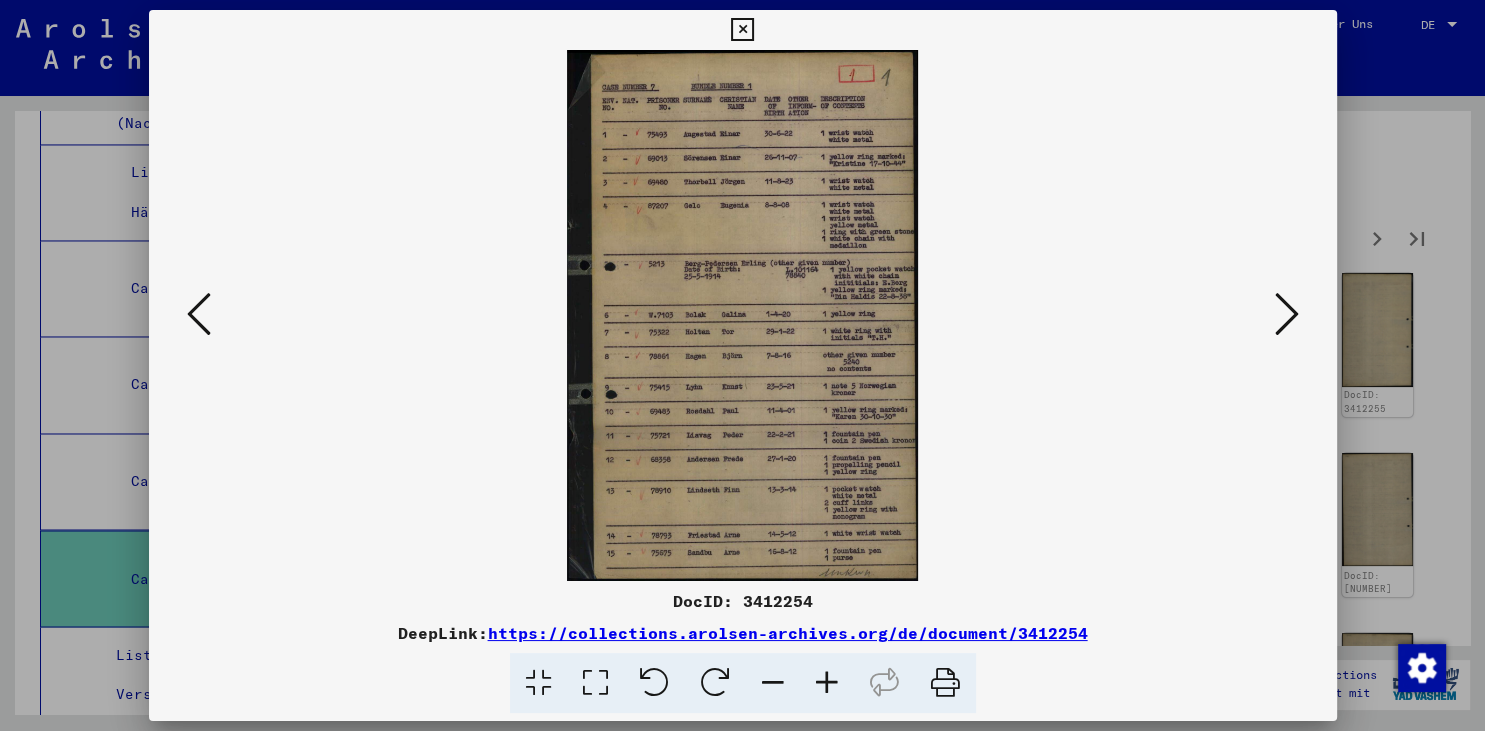 click at bounding box center [742, 30] 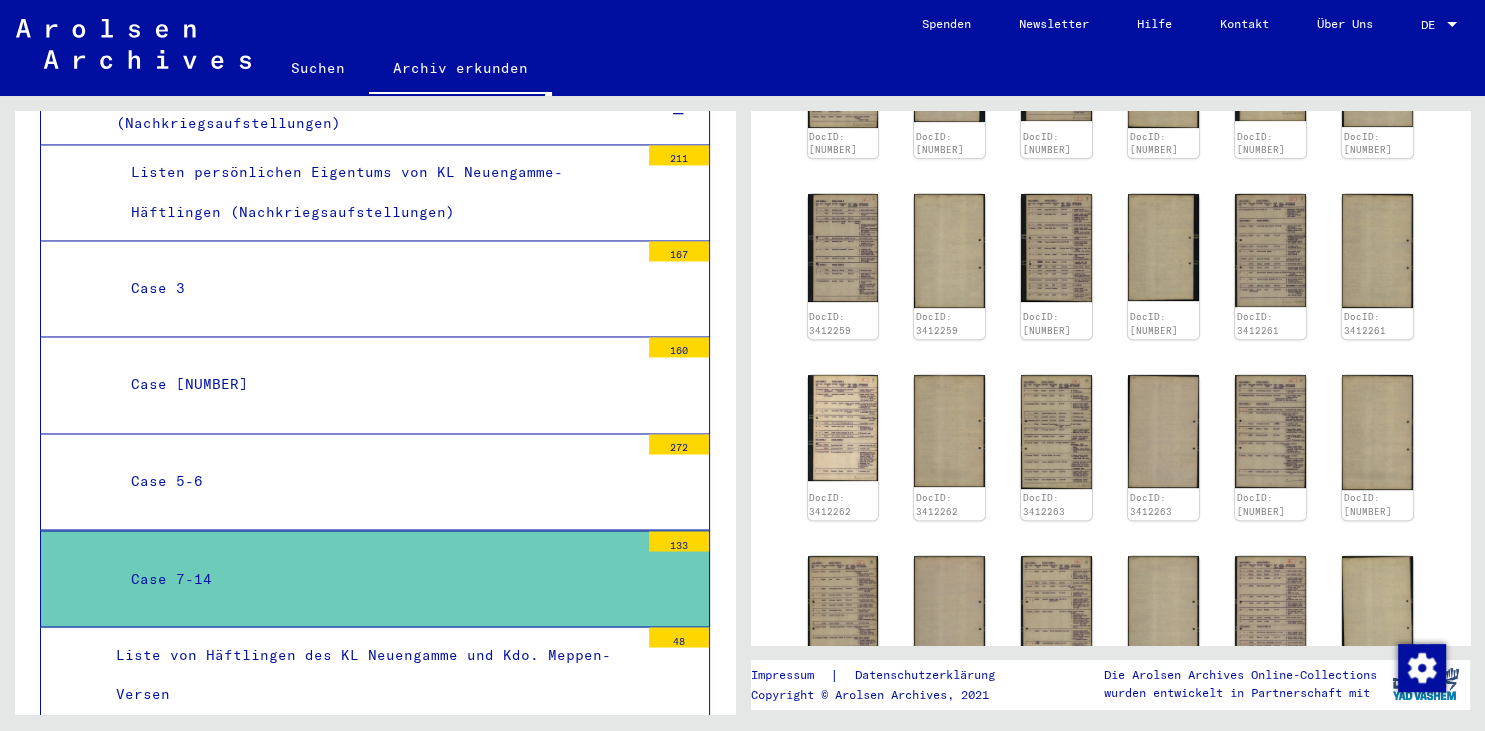 scroll, scrollTop: 773, scrollLeft: 0, axis: vertical 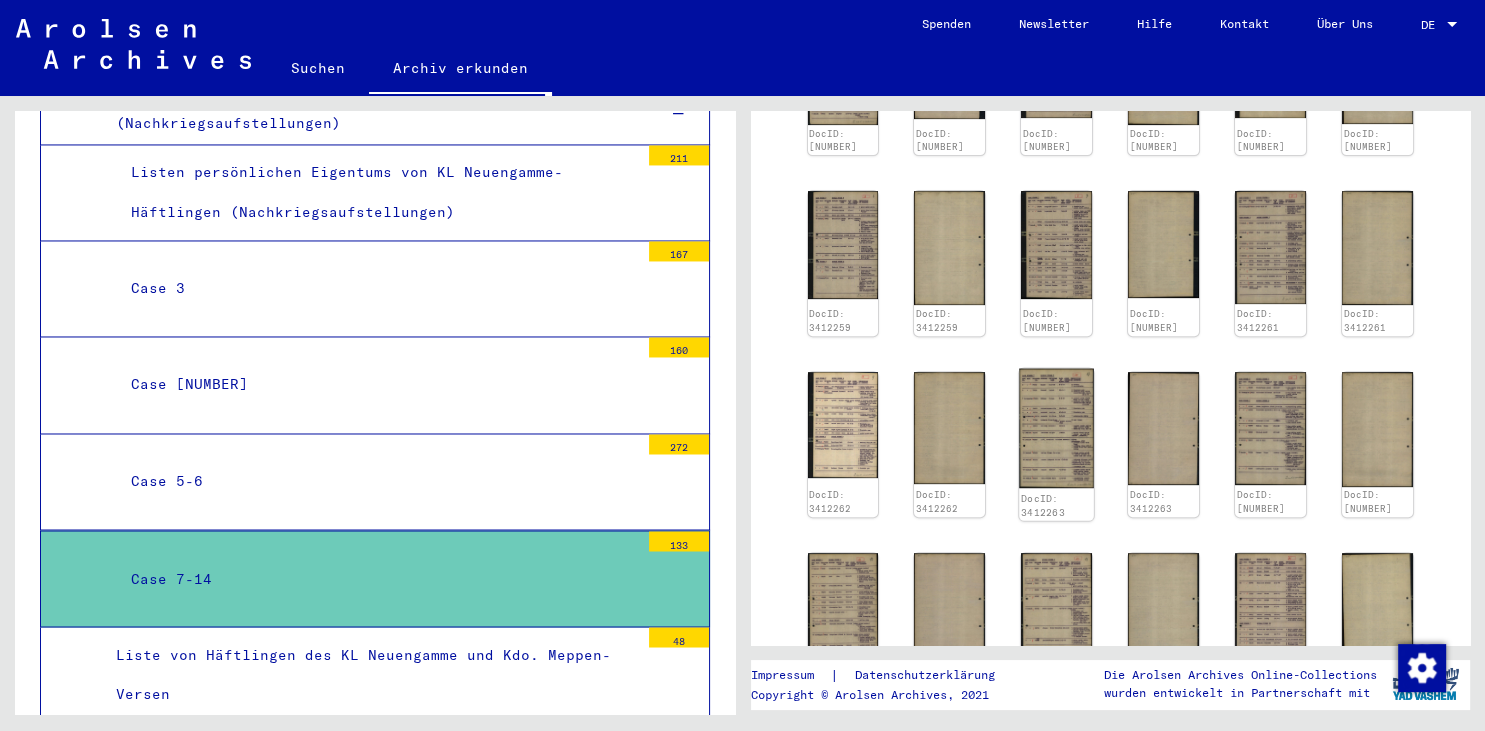 click 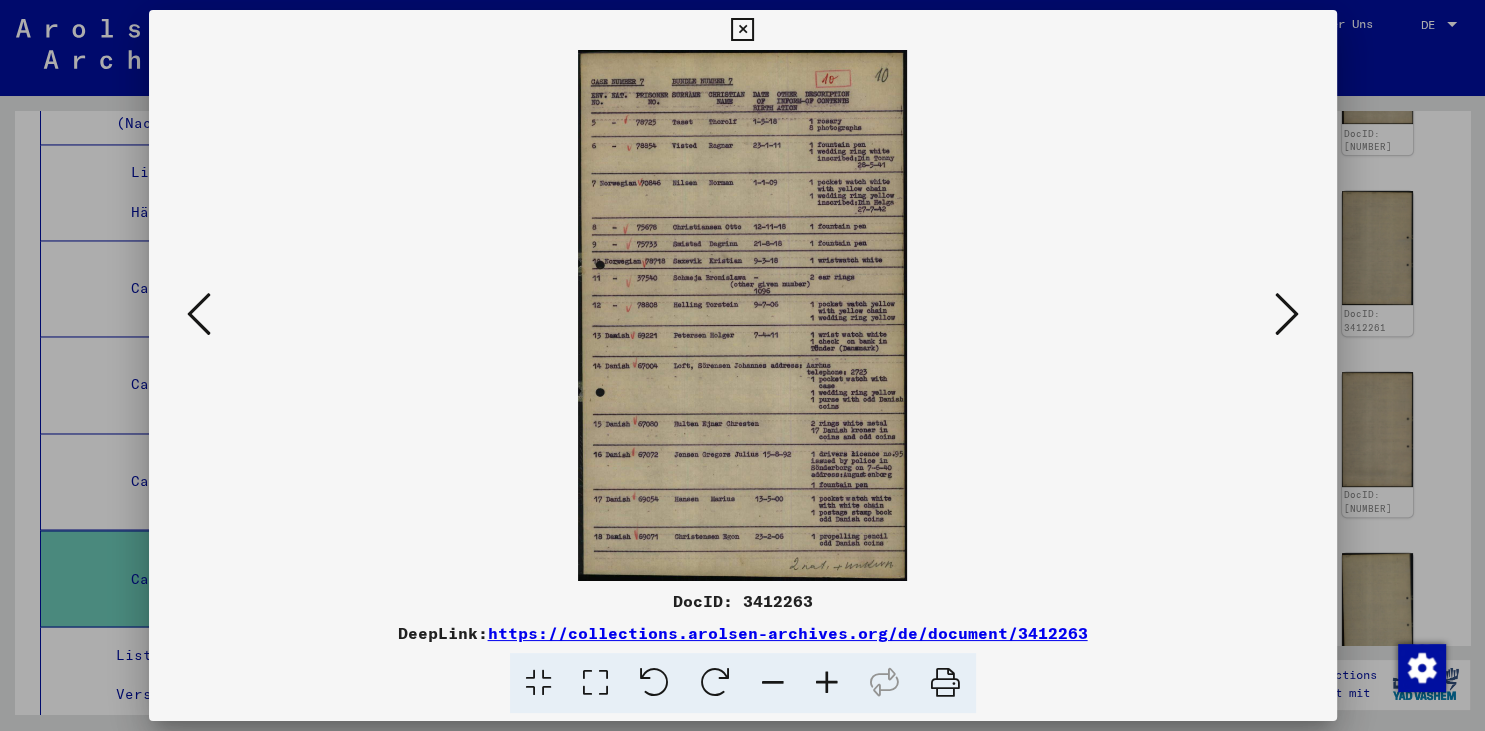click at bounding box center (742, 30) 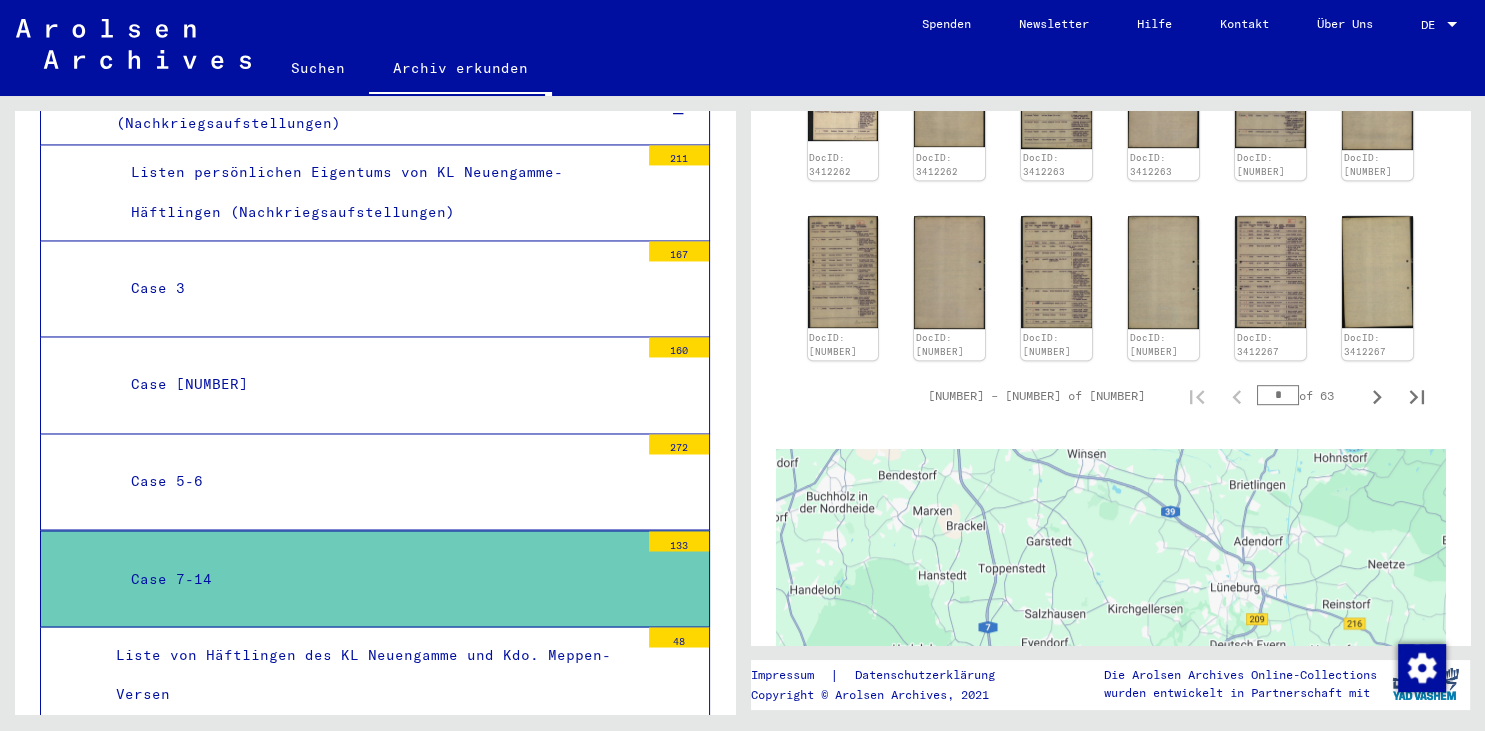 scroll, scrollTop: 1104, scrollLeft: 0, axis: vertical 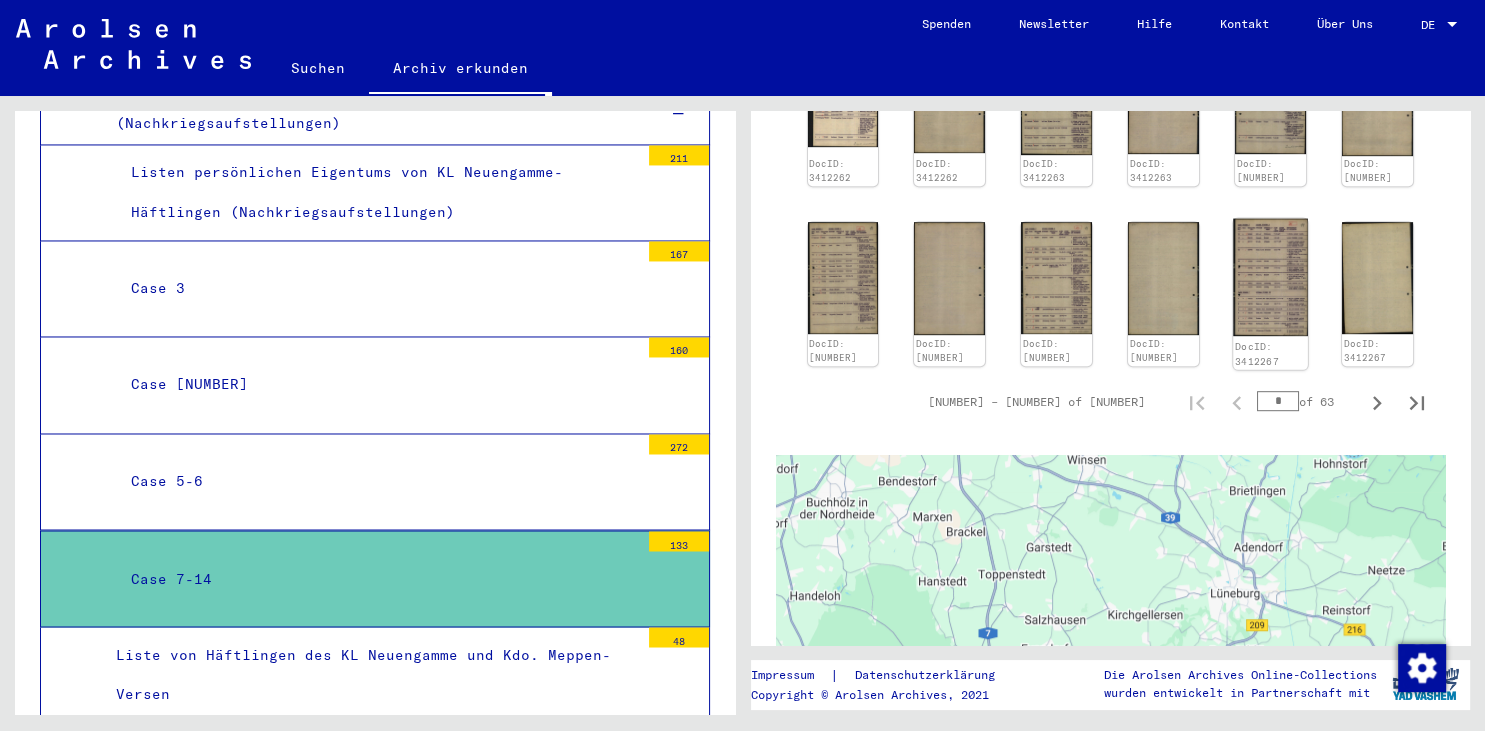 click 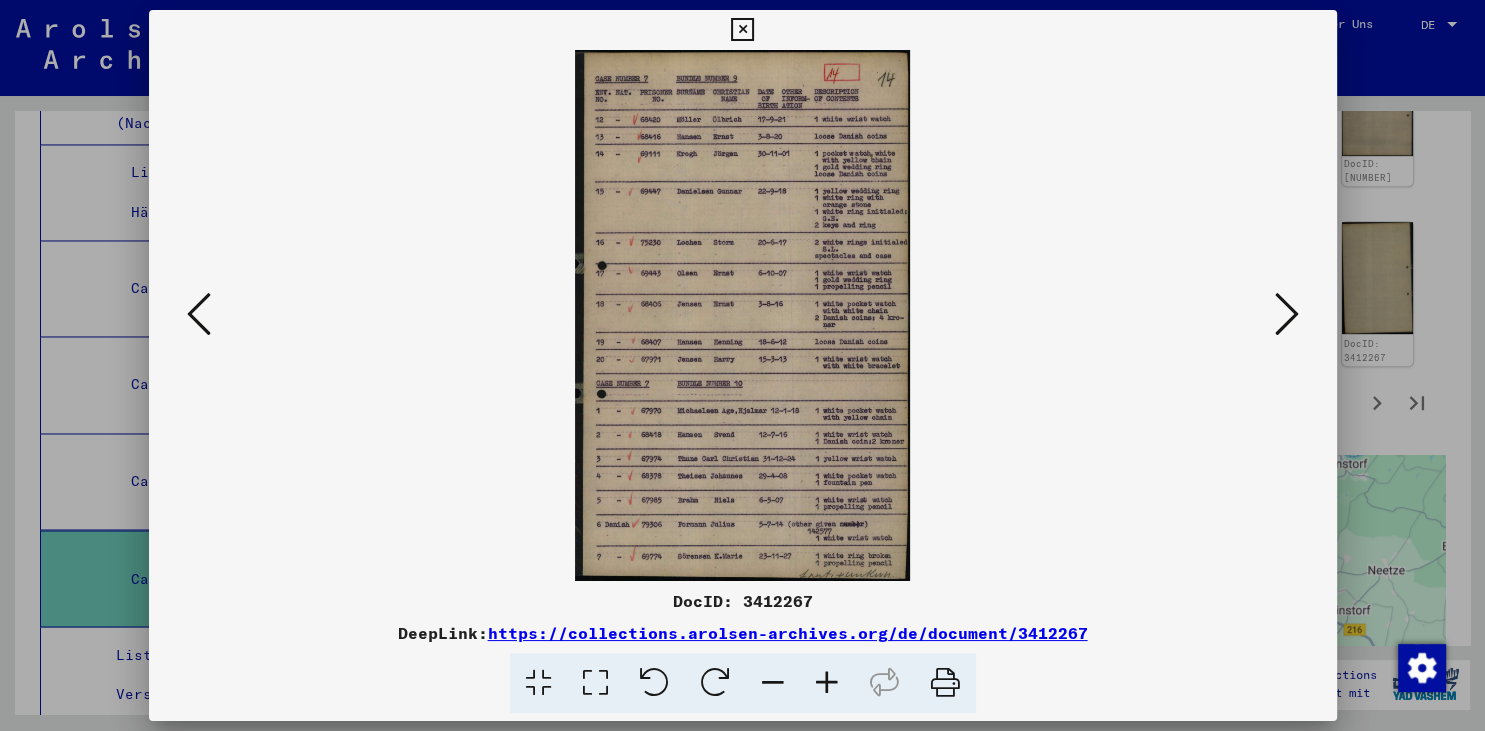 click at bounding box center [742, 30] 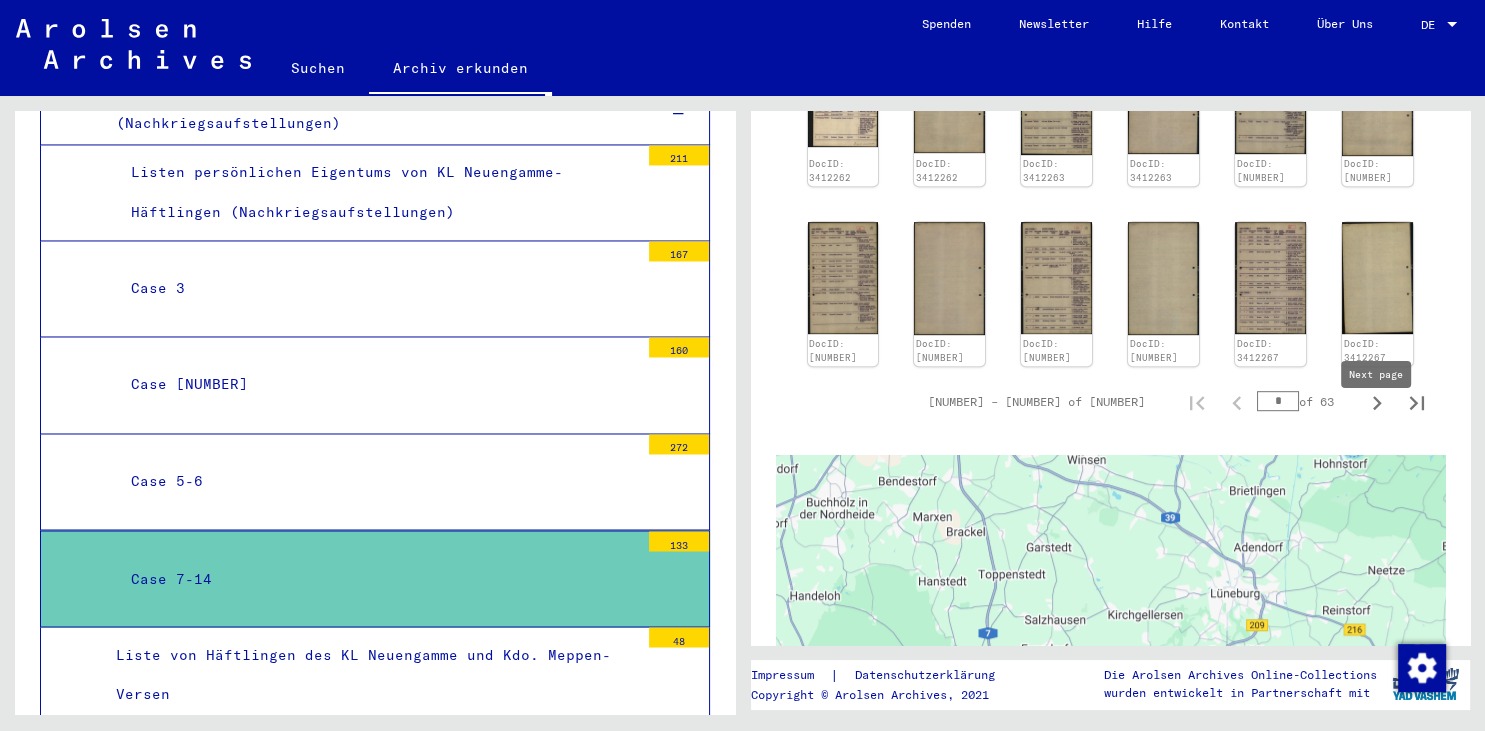 click 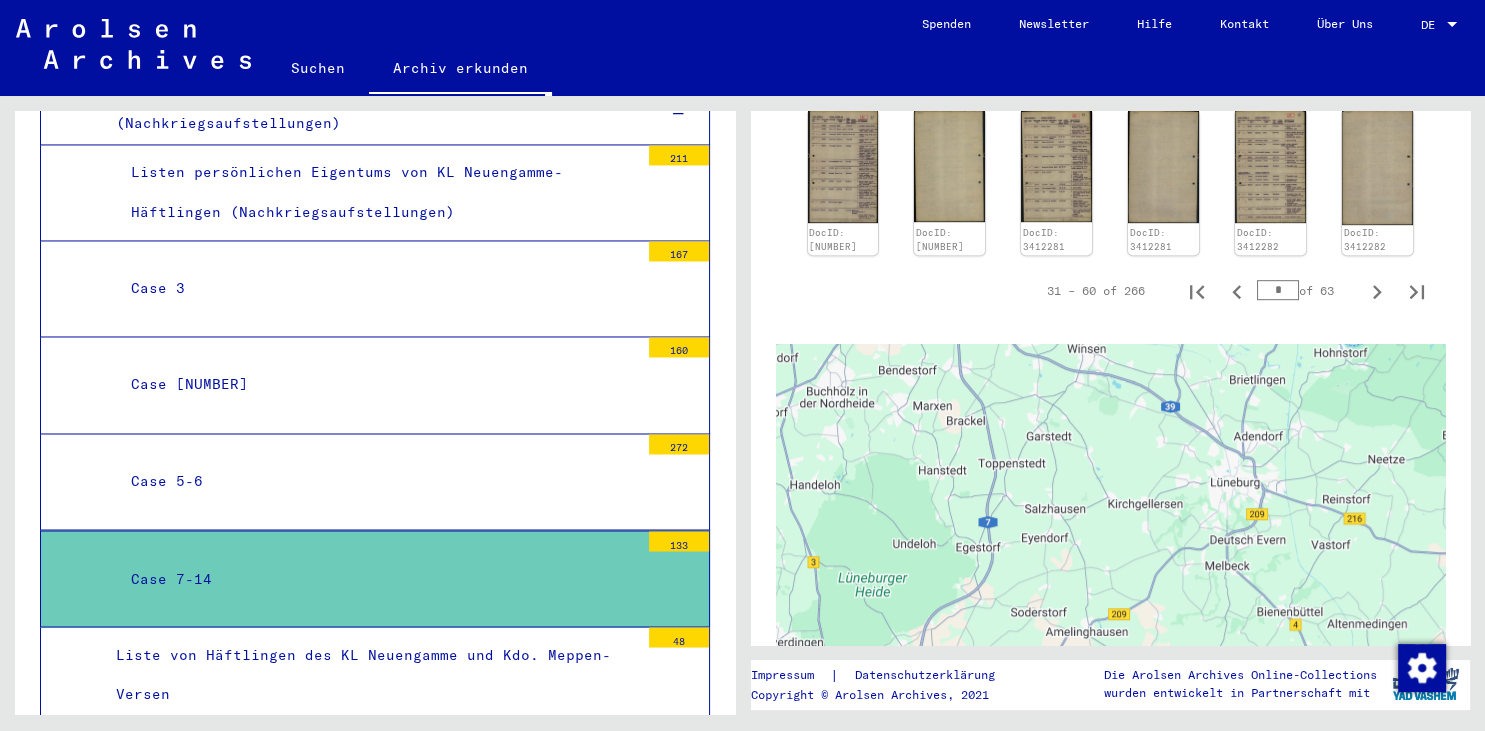 scroll, scrollTop: 667, scrollLeft: 0, axis: vertical 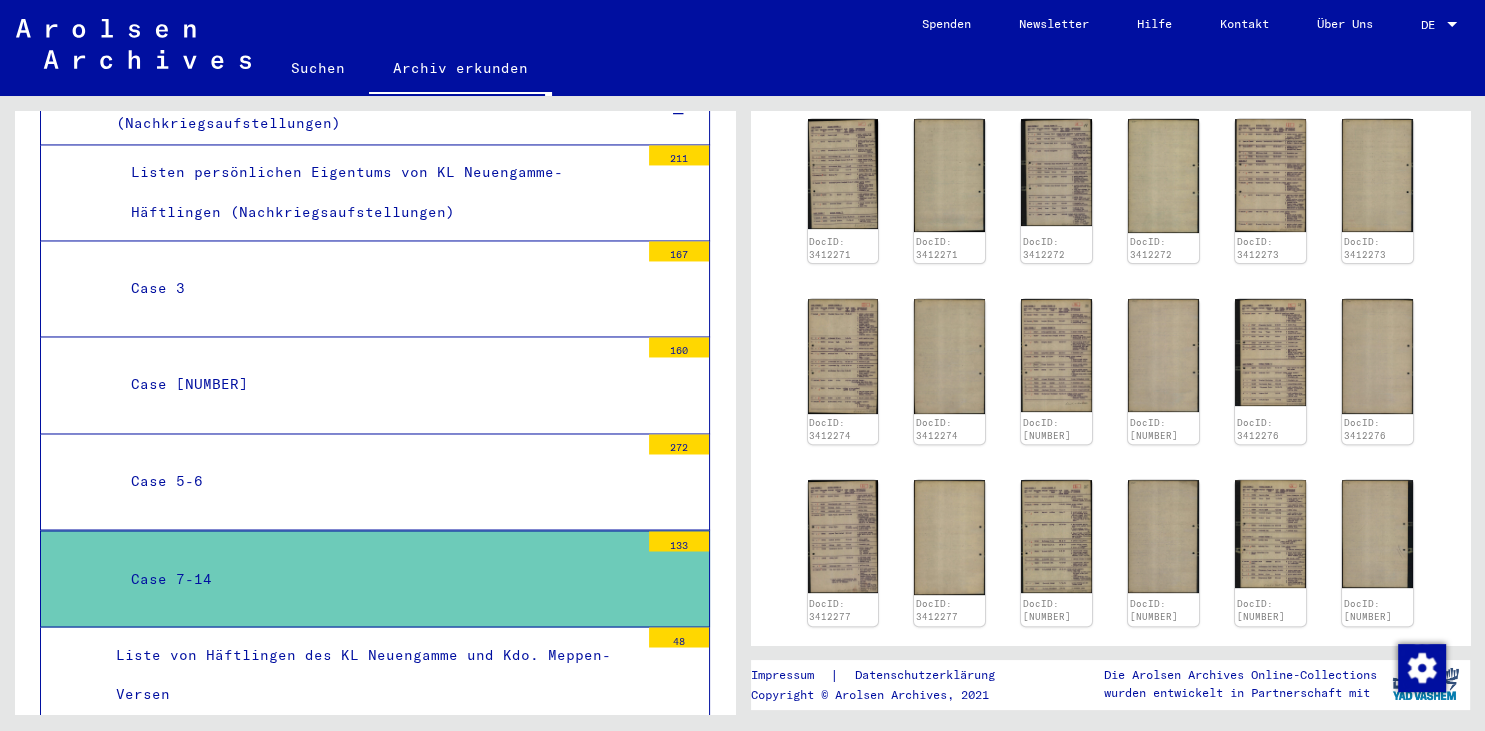 click 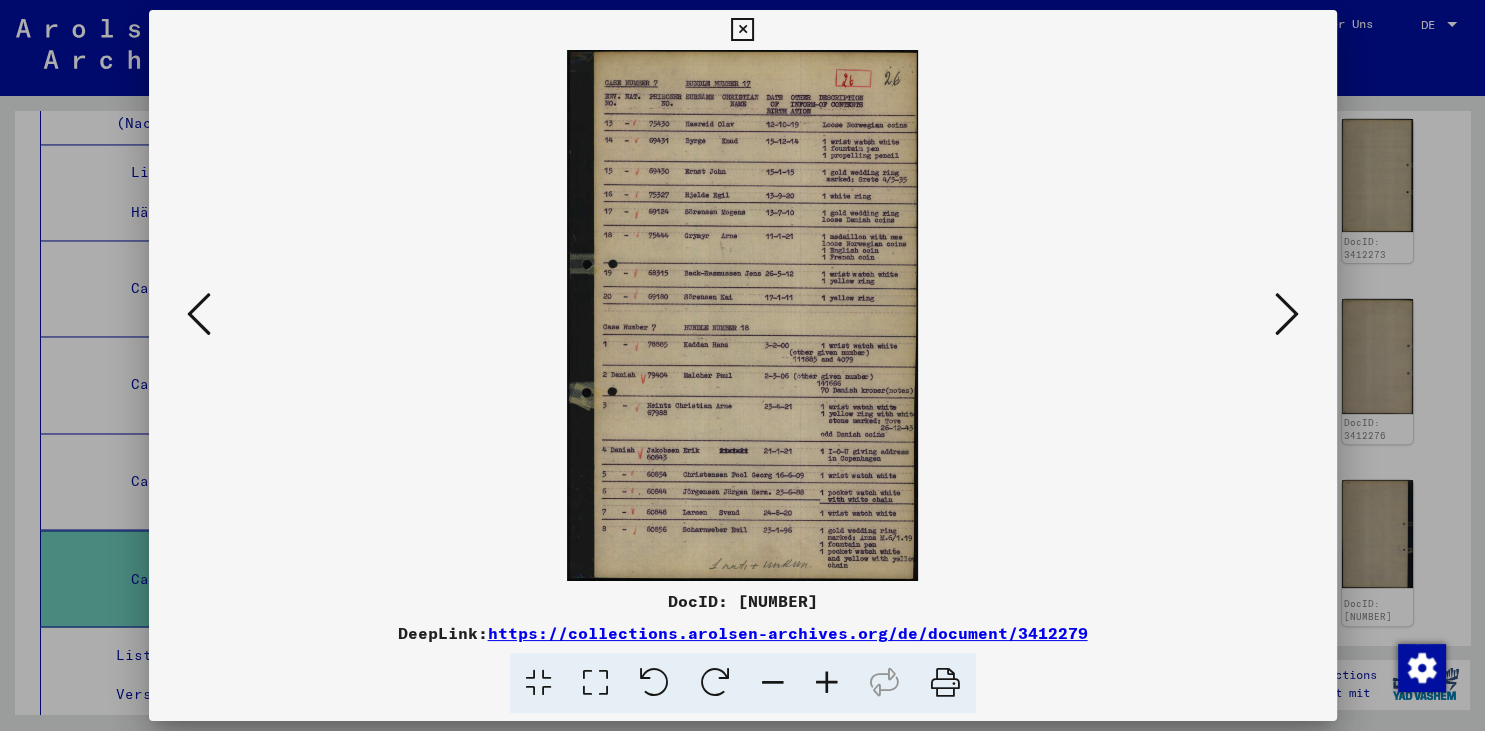 click at bounding box center [742, 30] 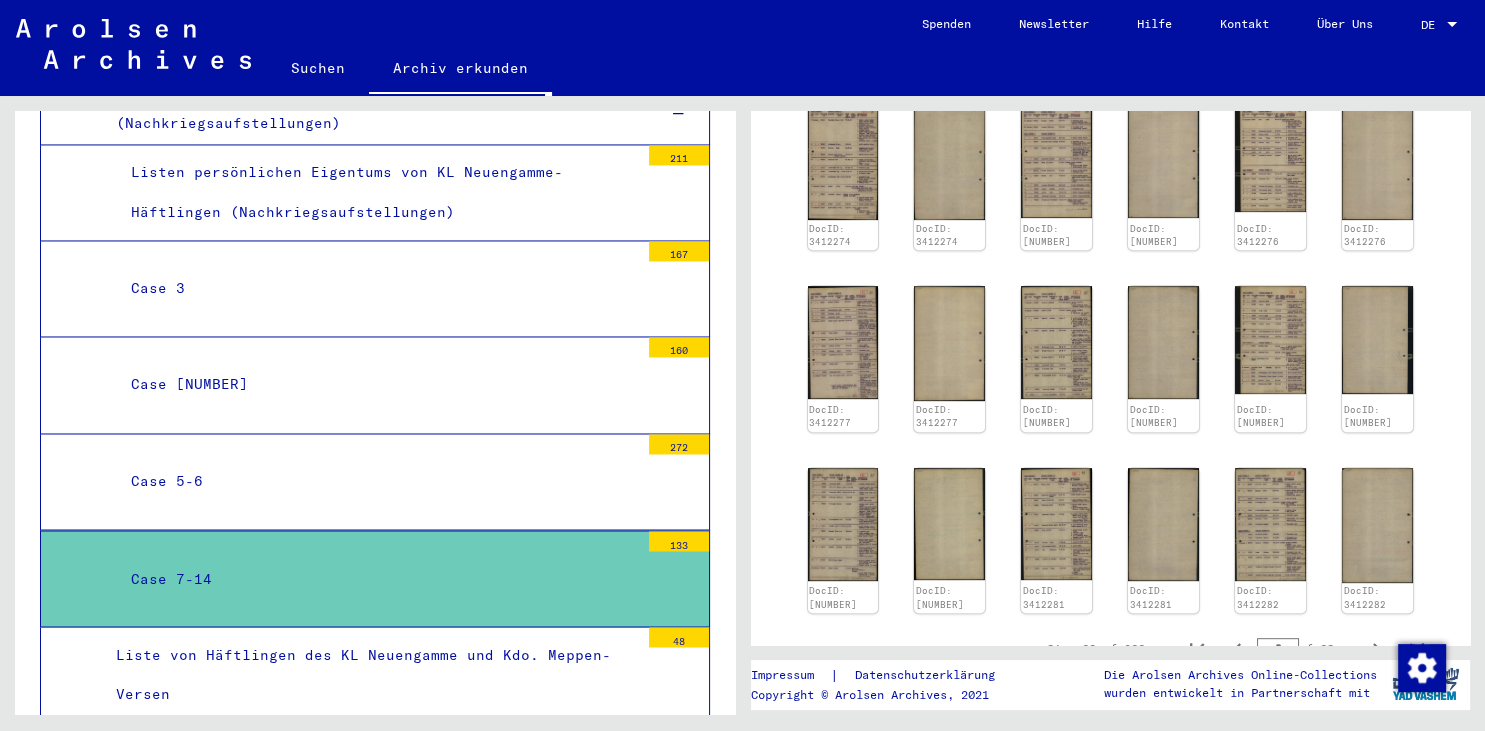 scroll, scrollTop: 999, scrollLeft: 0, axis: vertical 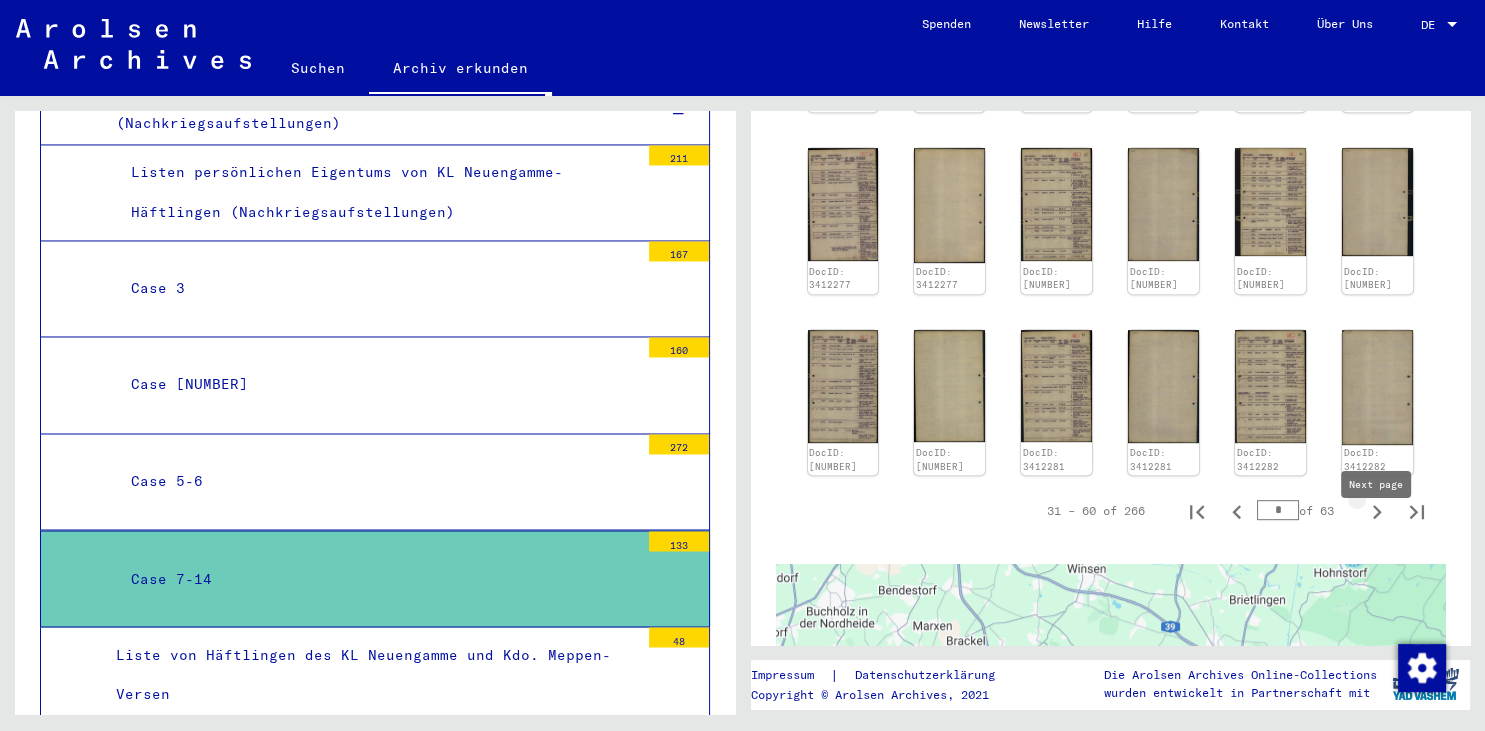 click 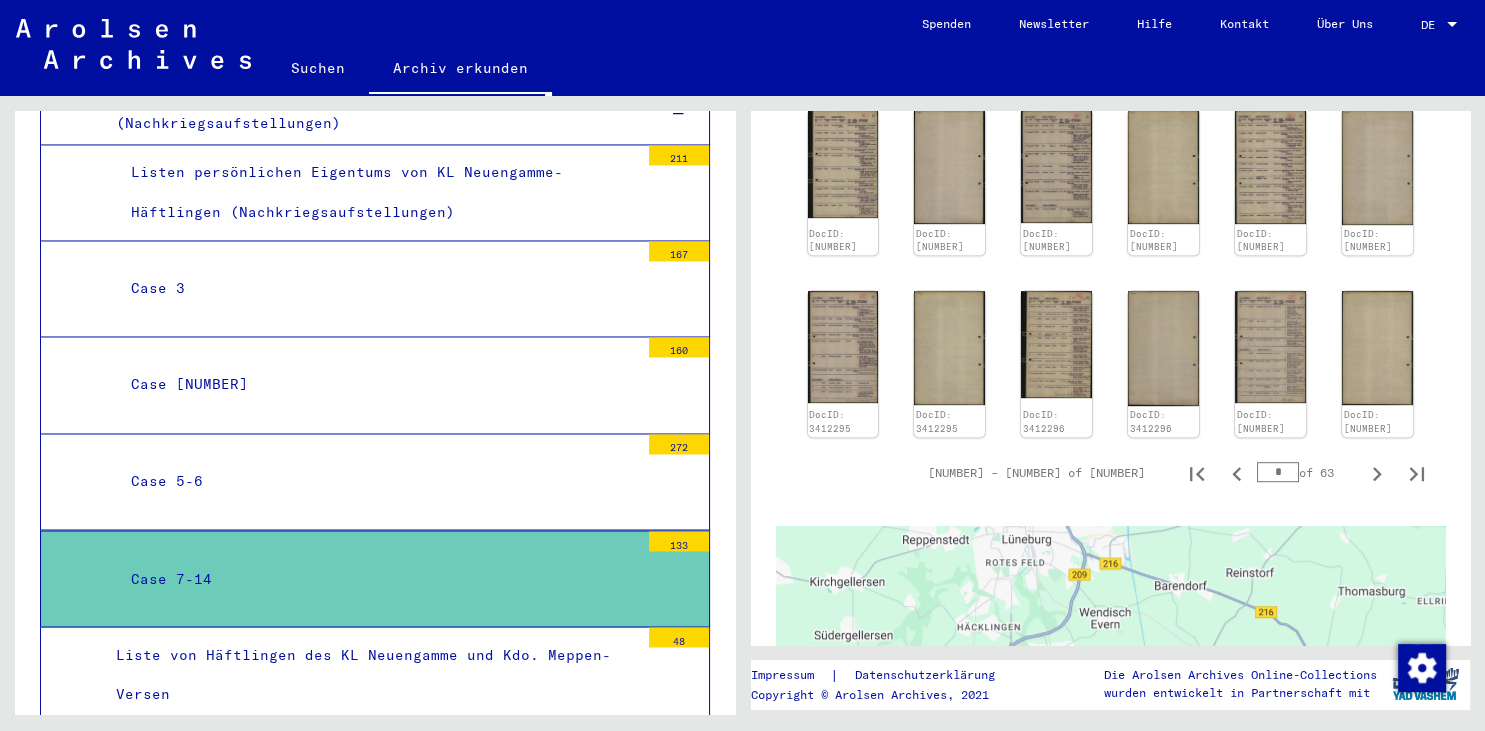 scroll, scrollTop: 1017, scrollLeft: 0, axis: vertical 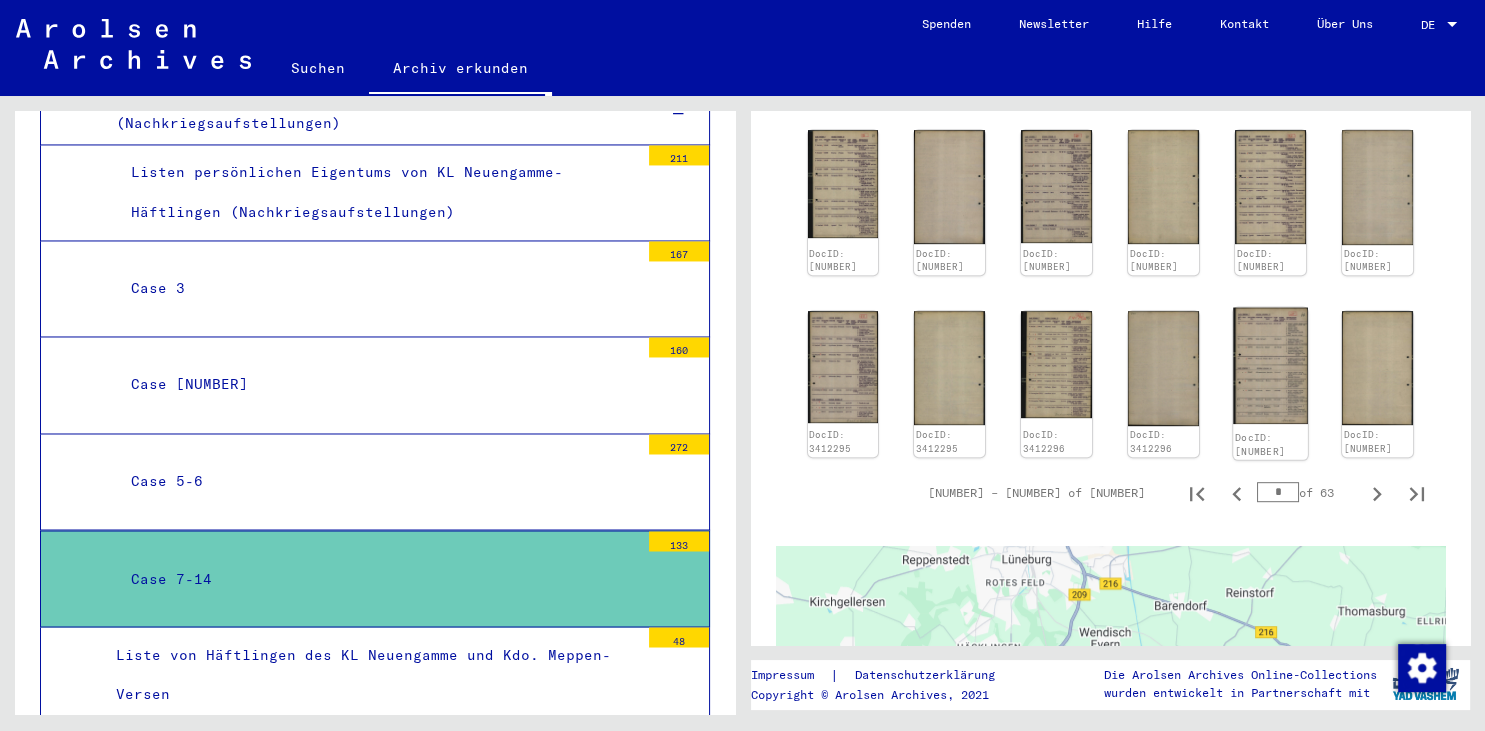 click 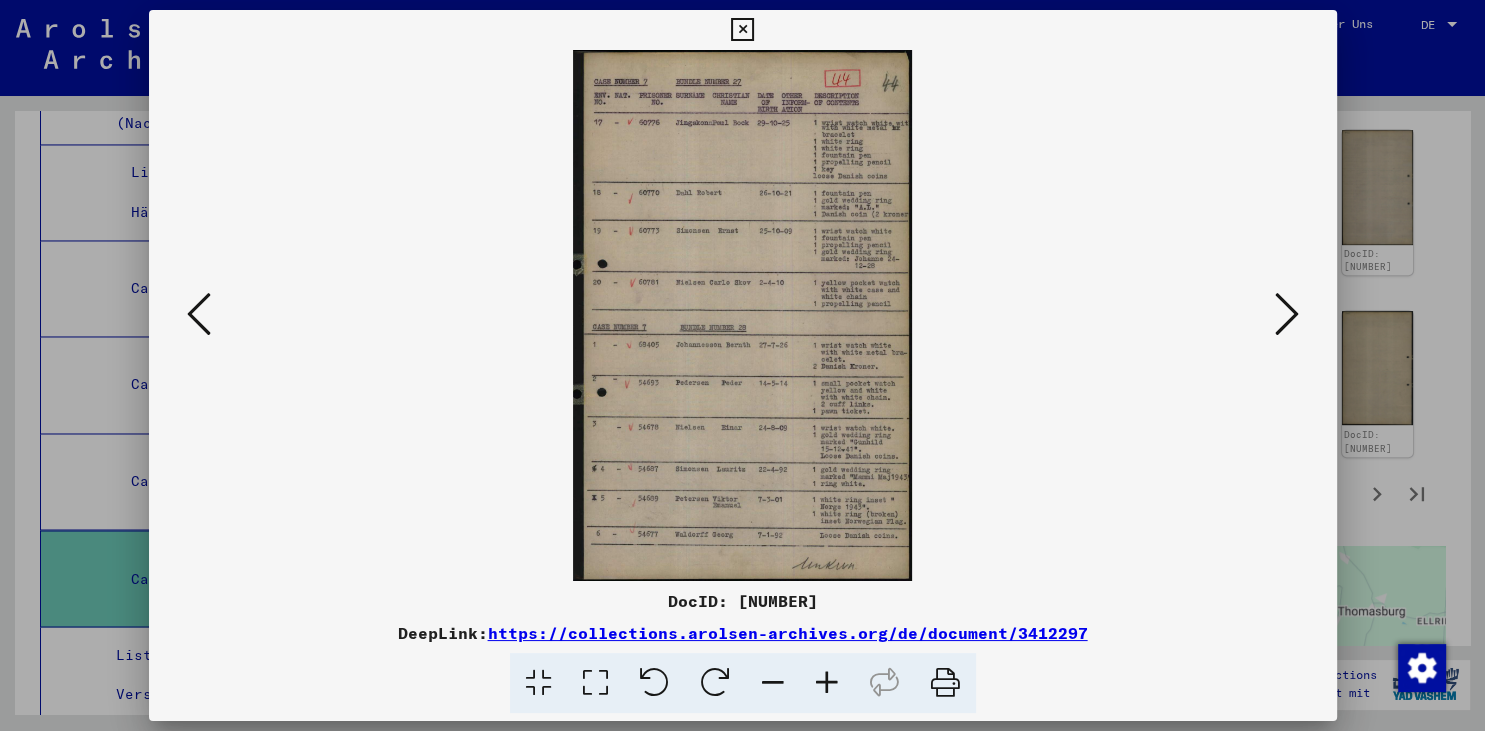 click at bounding box center [742, 30] 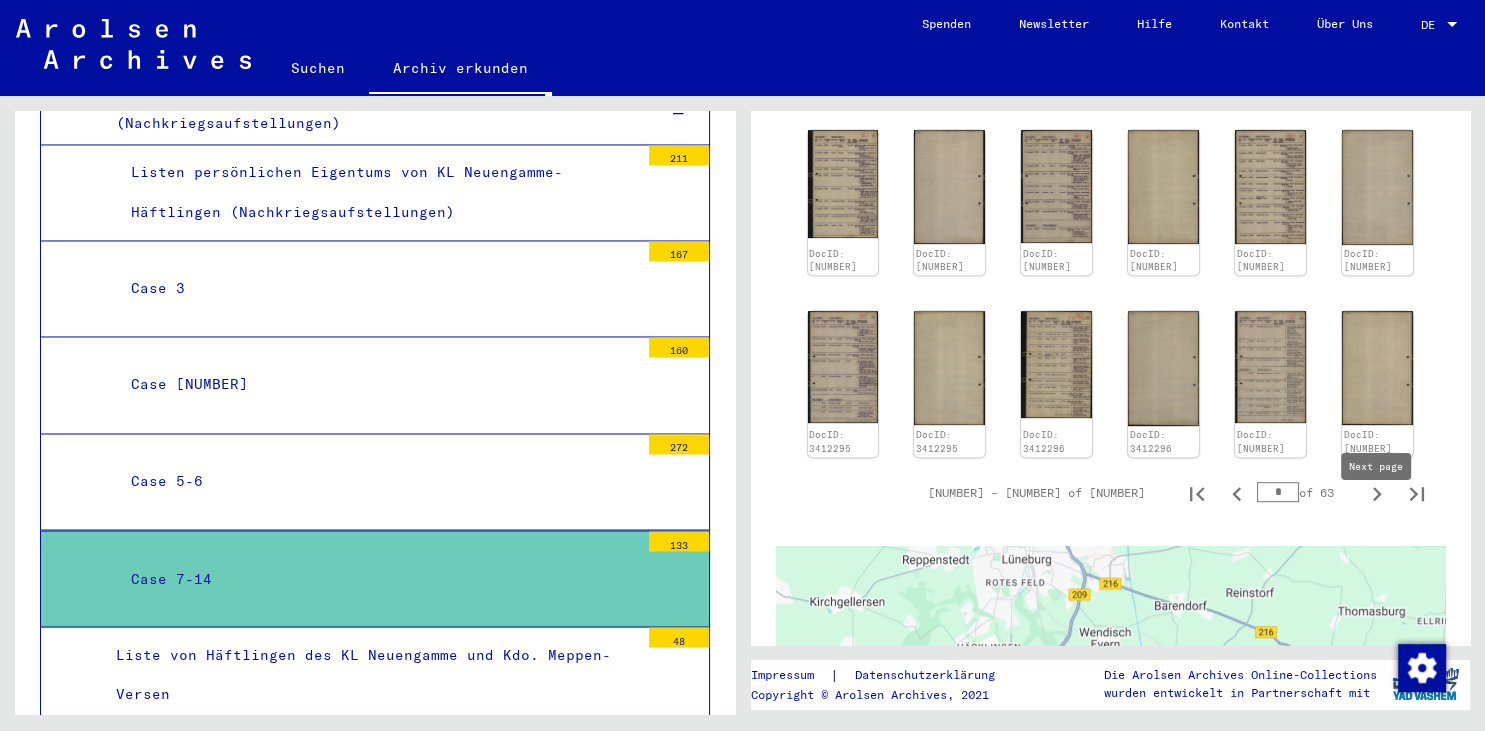 click 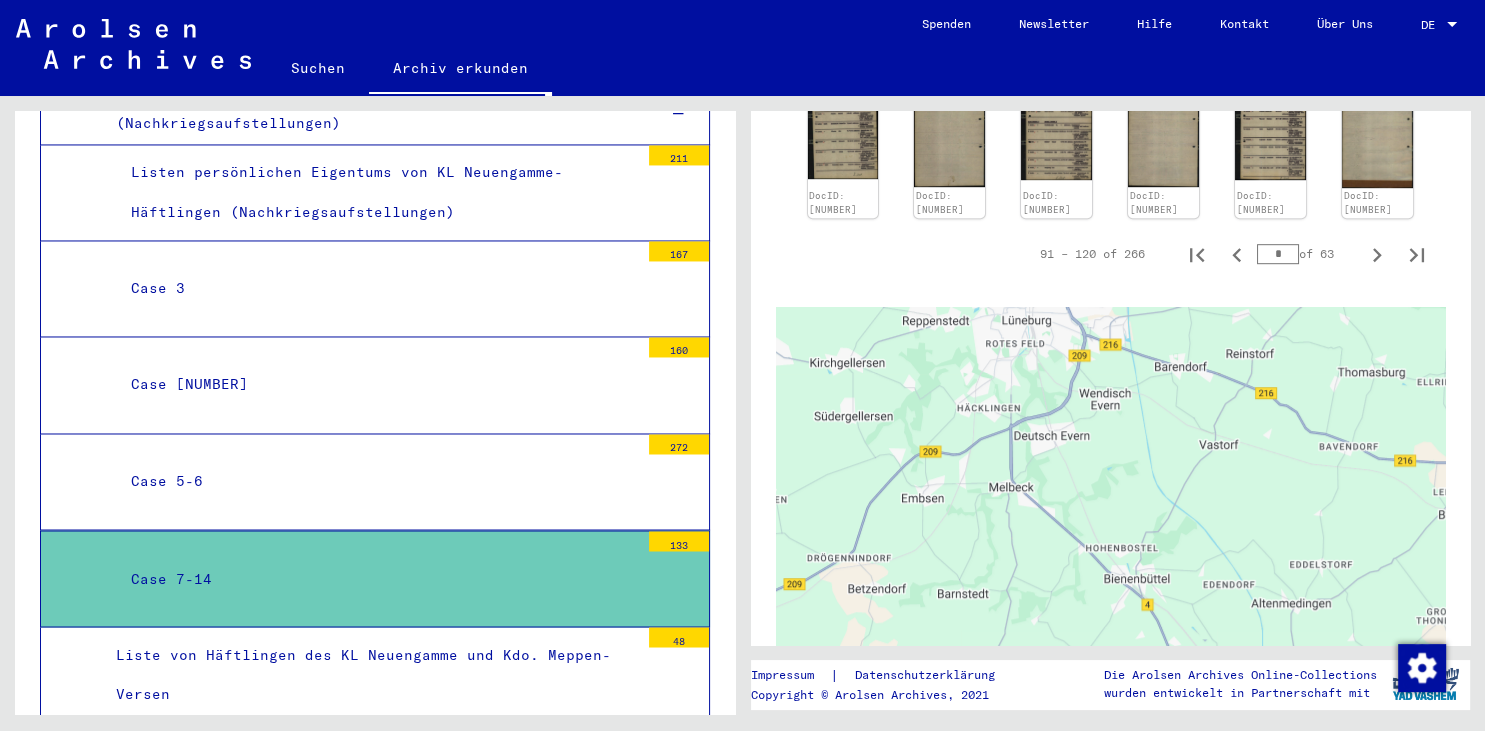 scroll, scrollTop: 810, scrollLeft: 0, axis: vertical 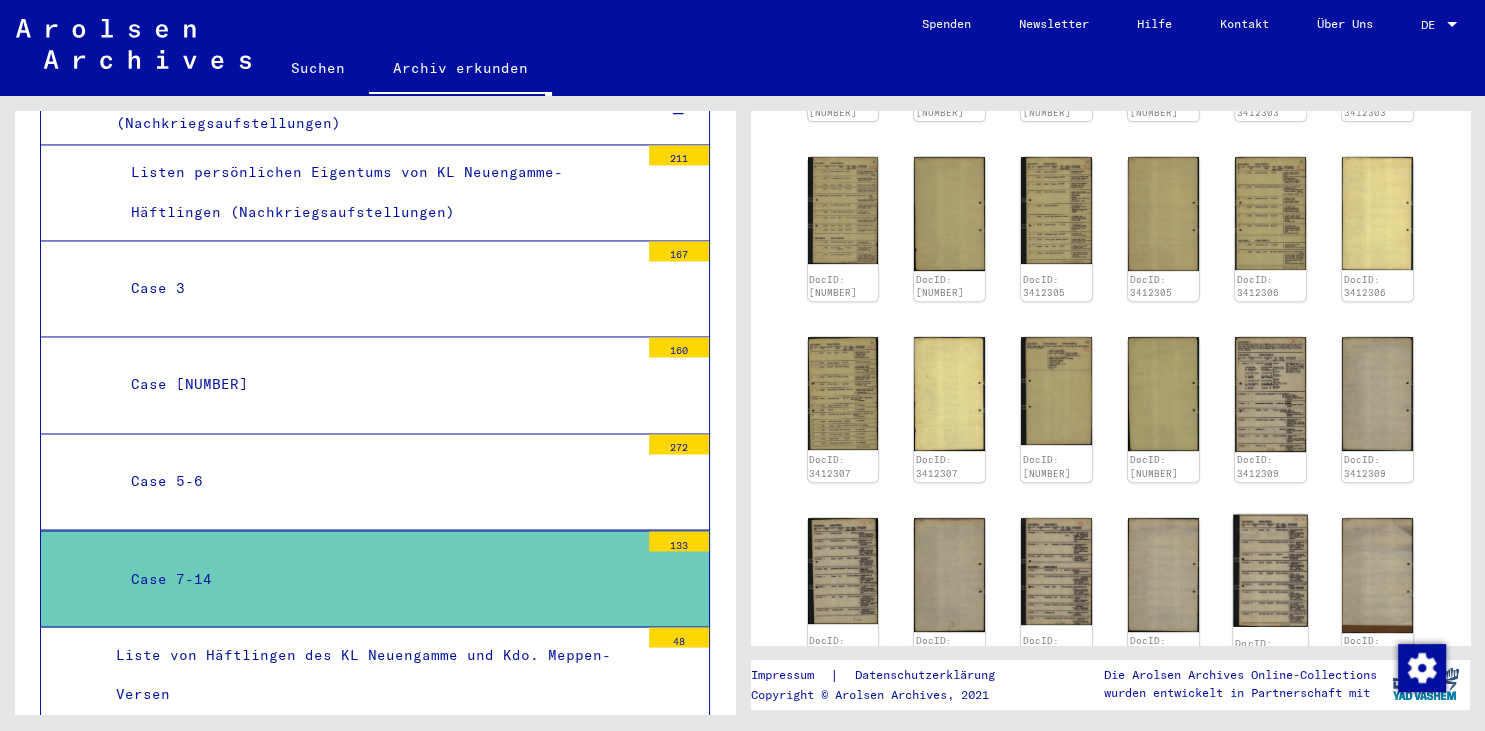 click 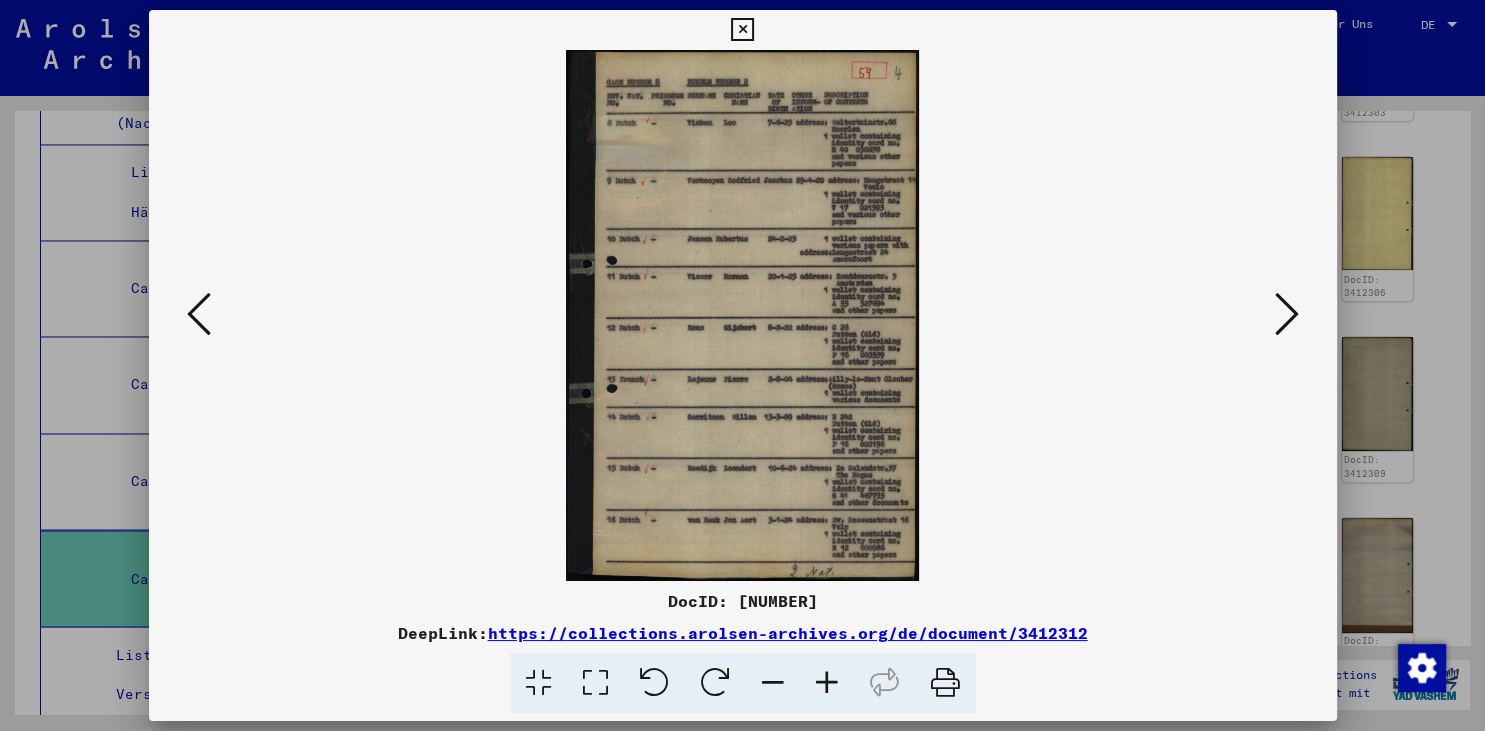 click at bounding box center [742, 30] 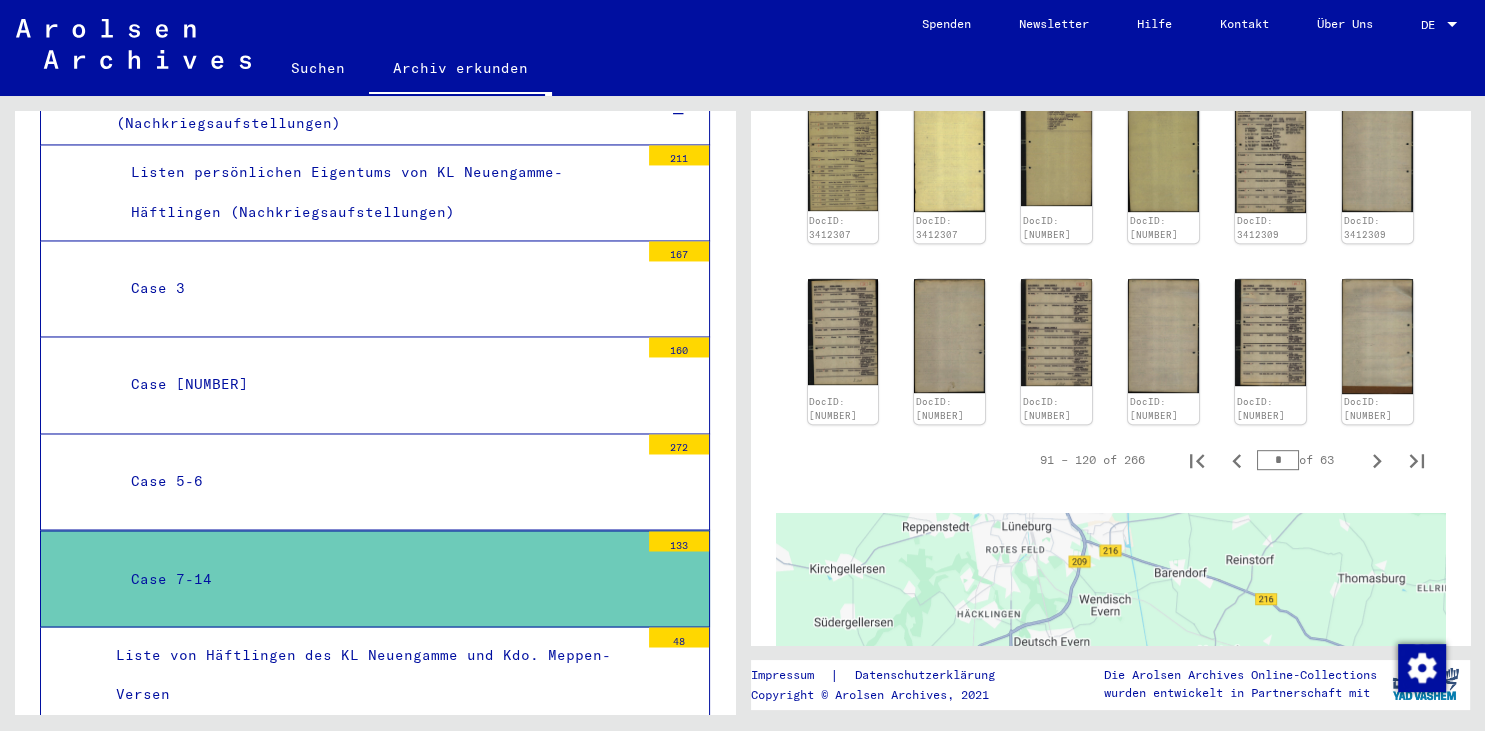 scroll, scrollTop: 1251, scrollLeft: 0, axis: vertical 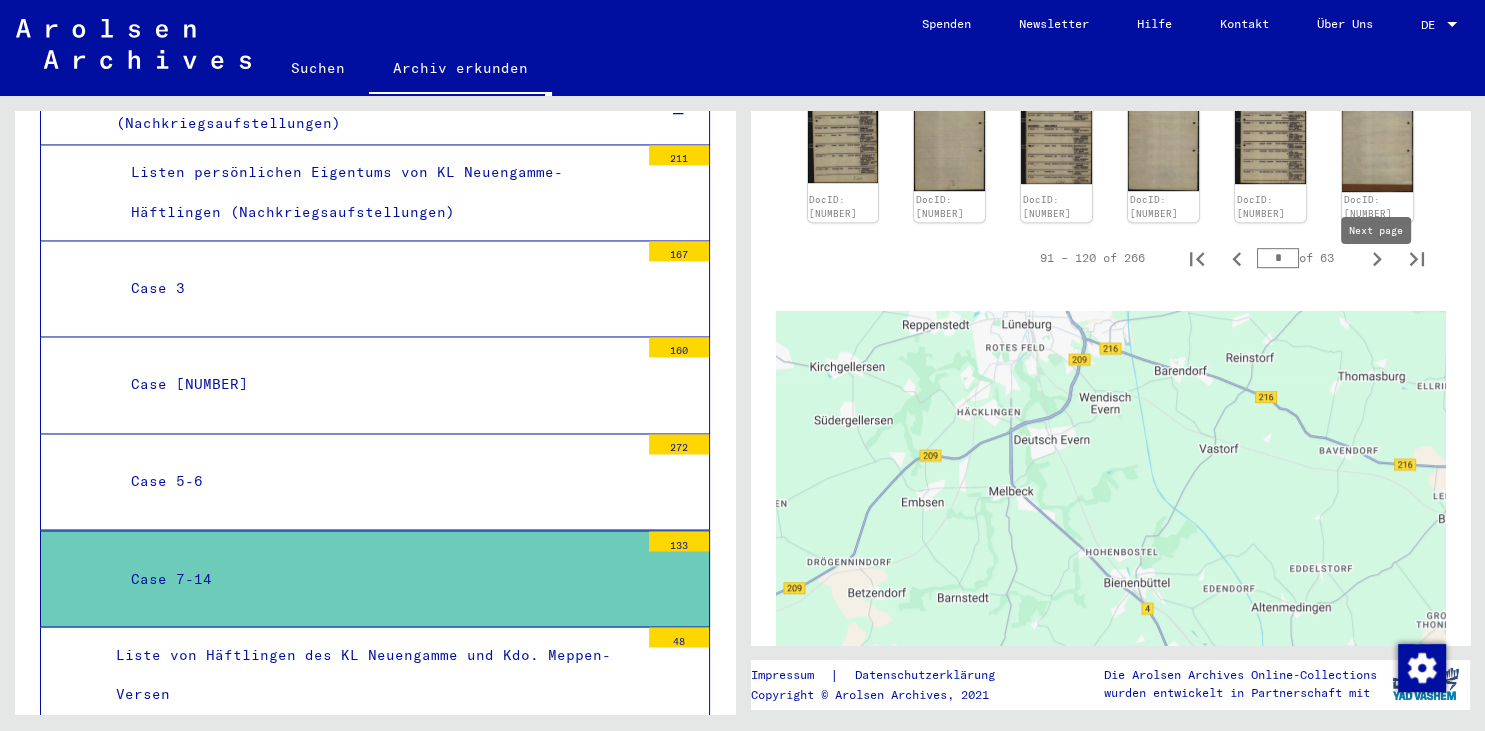 click 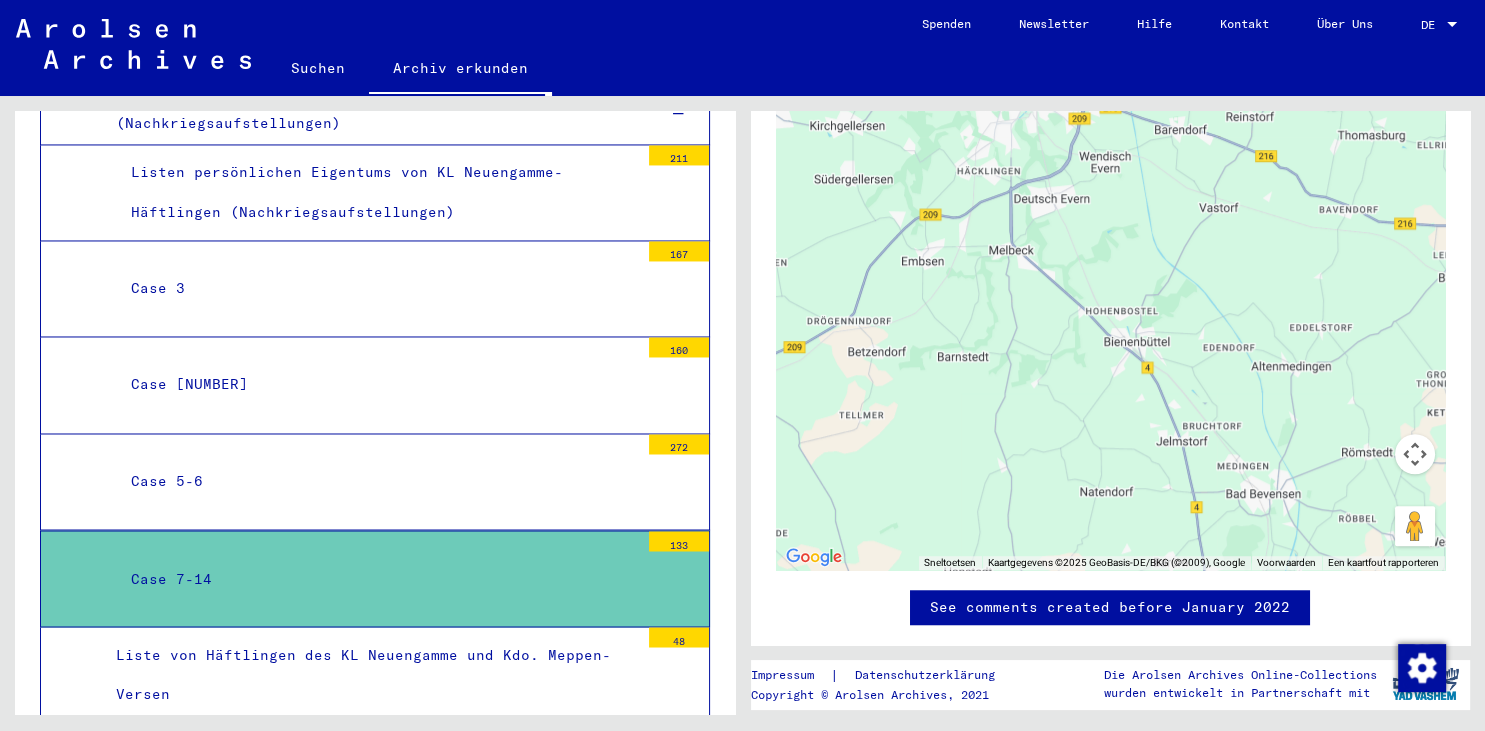 scroll, scrollTop: 1050, scrollLeft: 0, axis: vertical 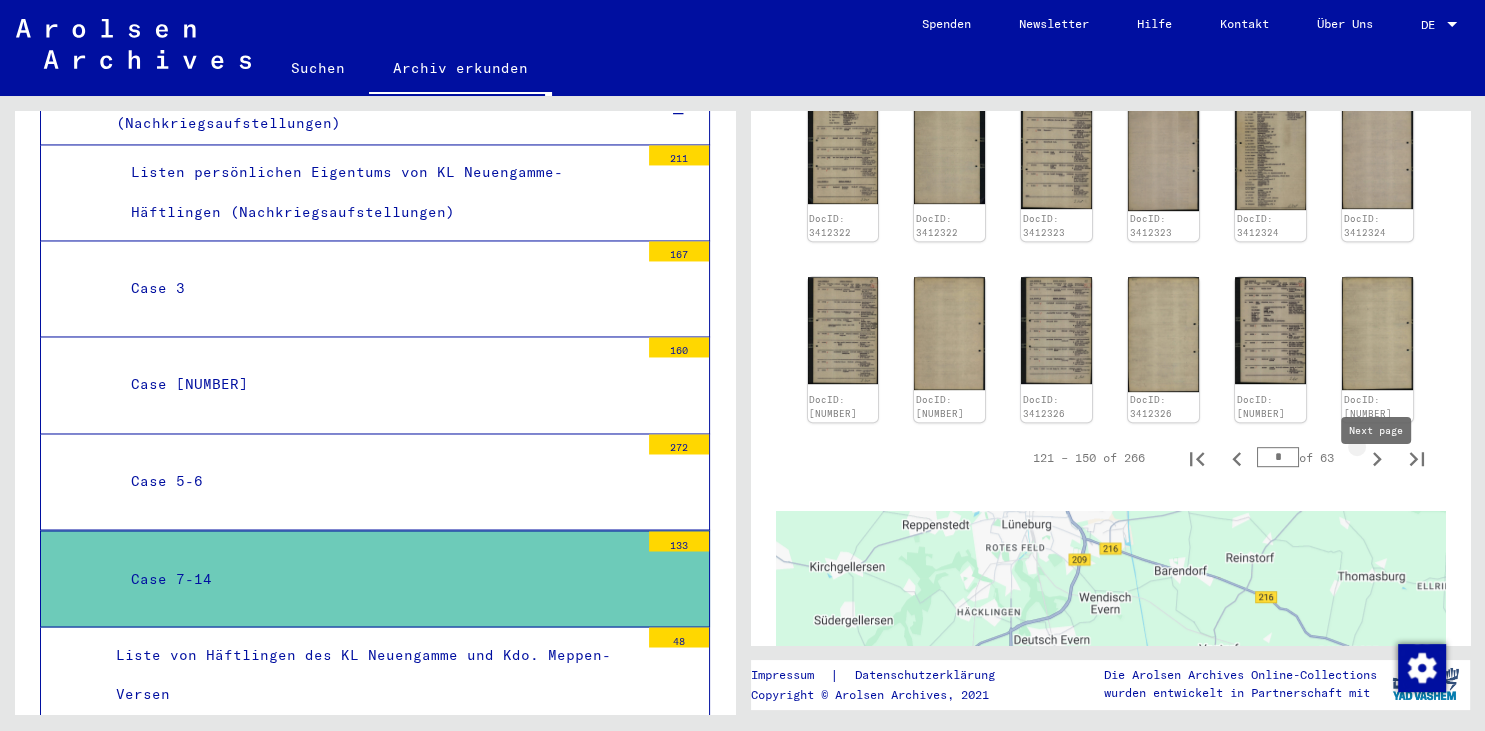 click 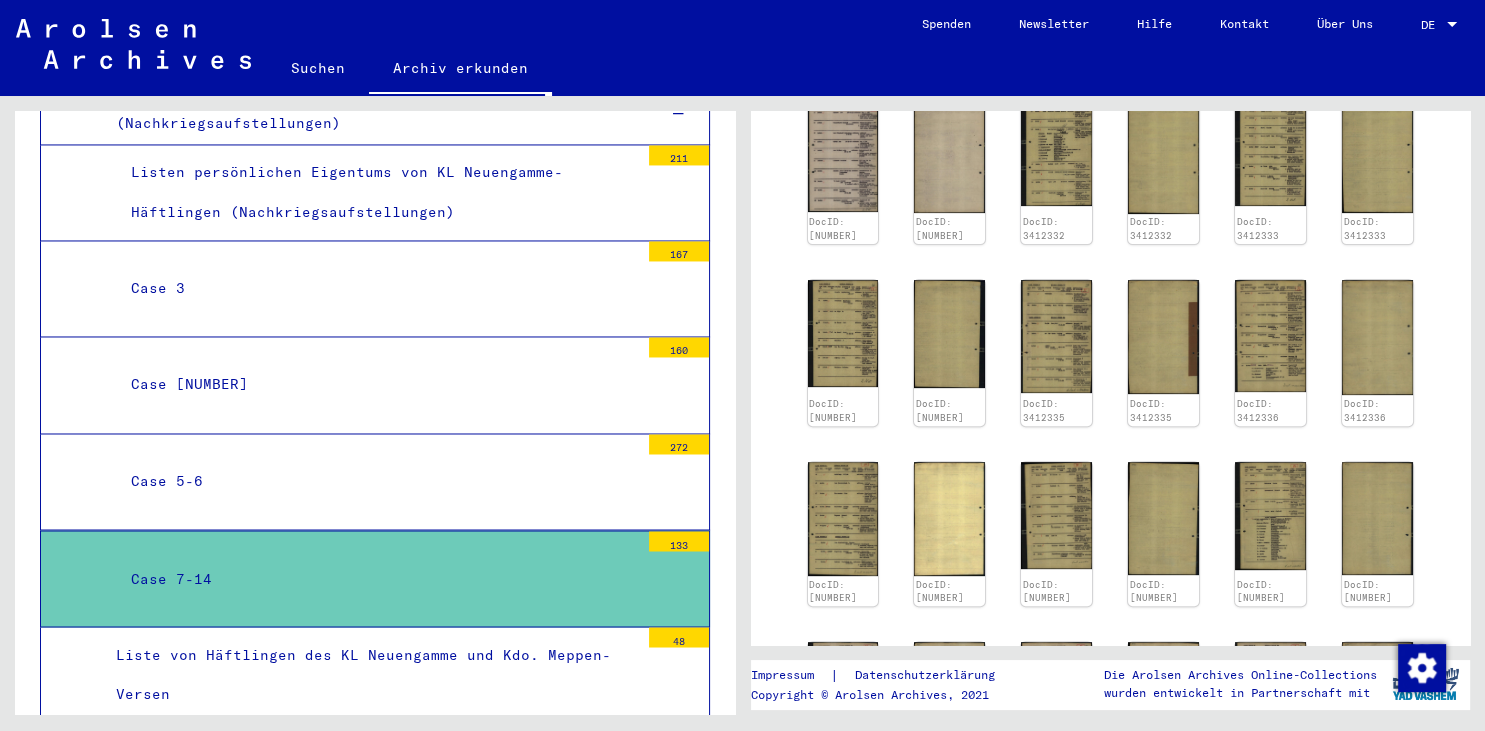 scroll, scrollTop: 618, scrollLeft: 0, axis: vertical 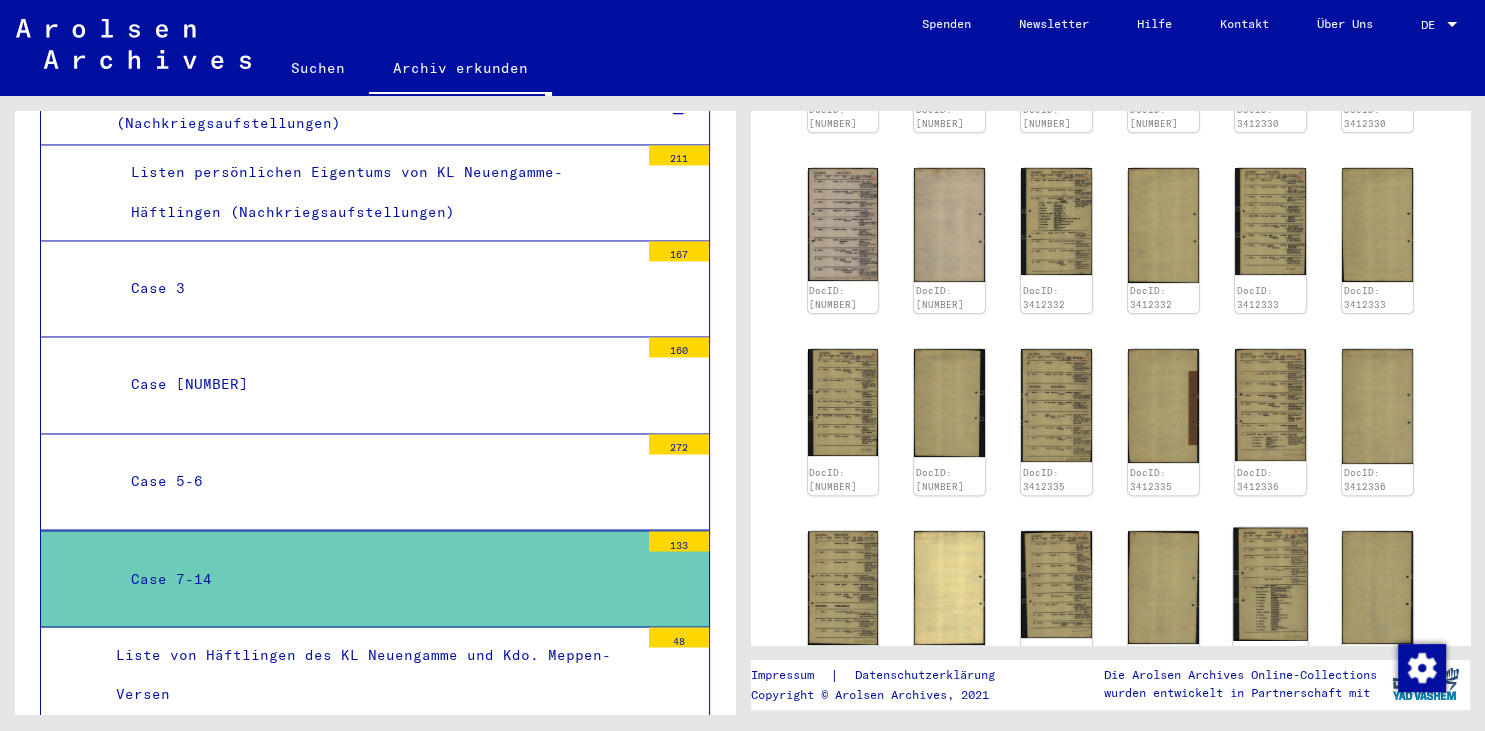 click 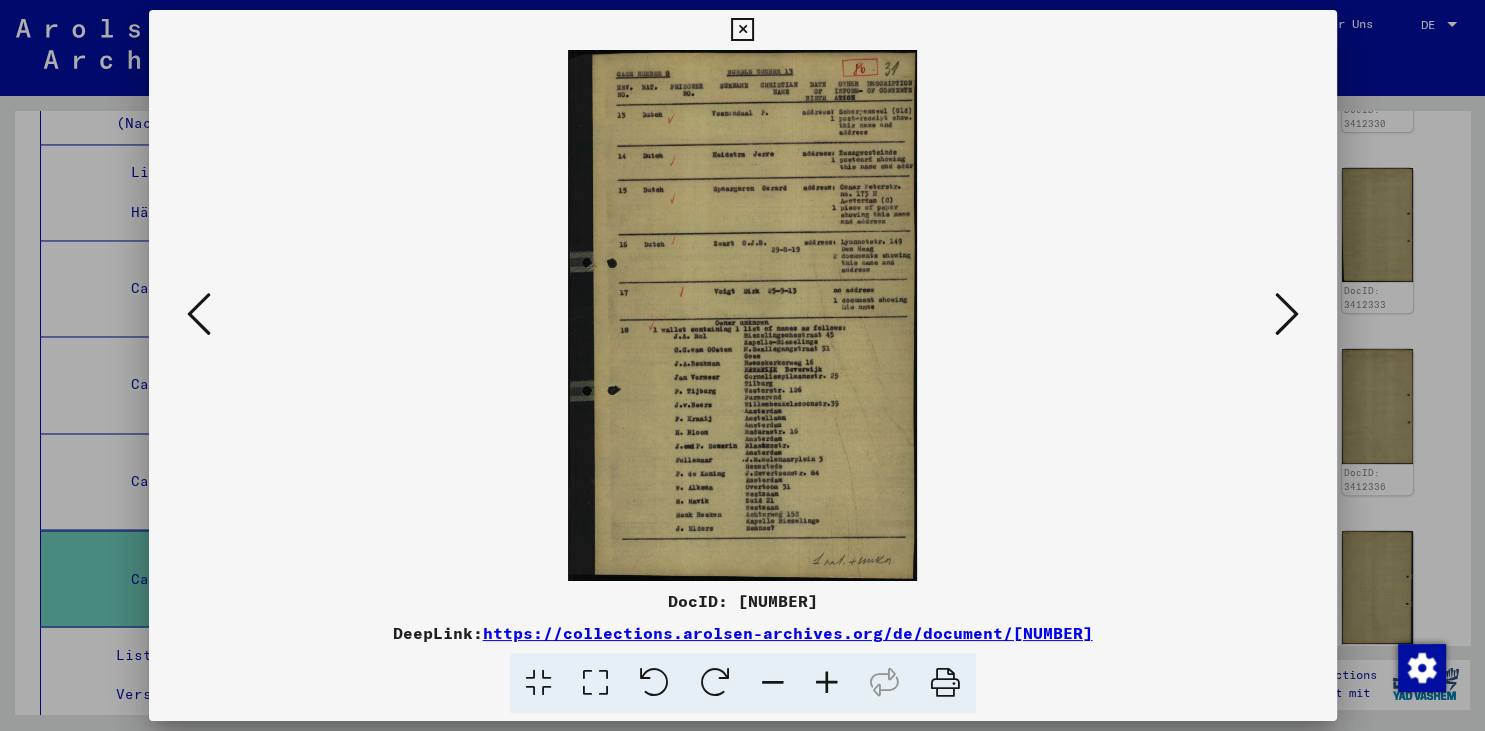 click at bounding box center (1287, 314) 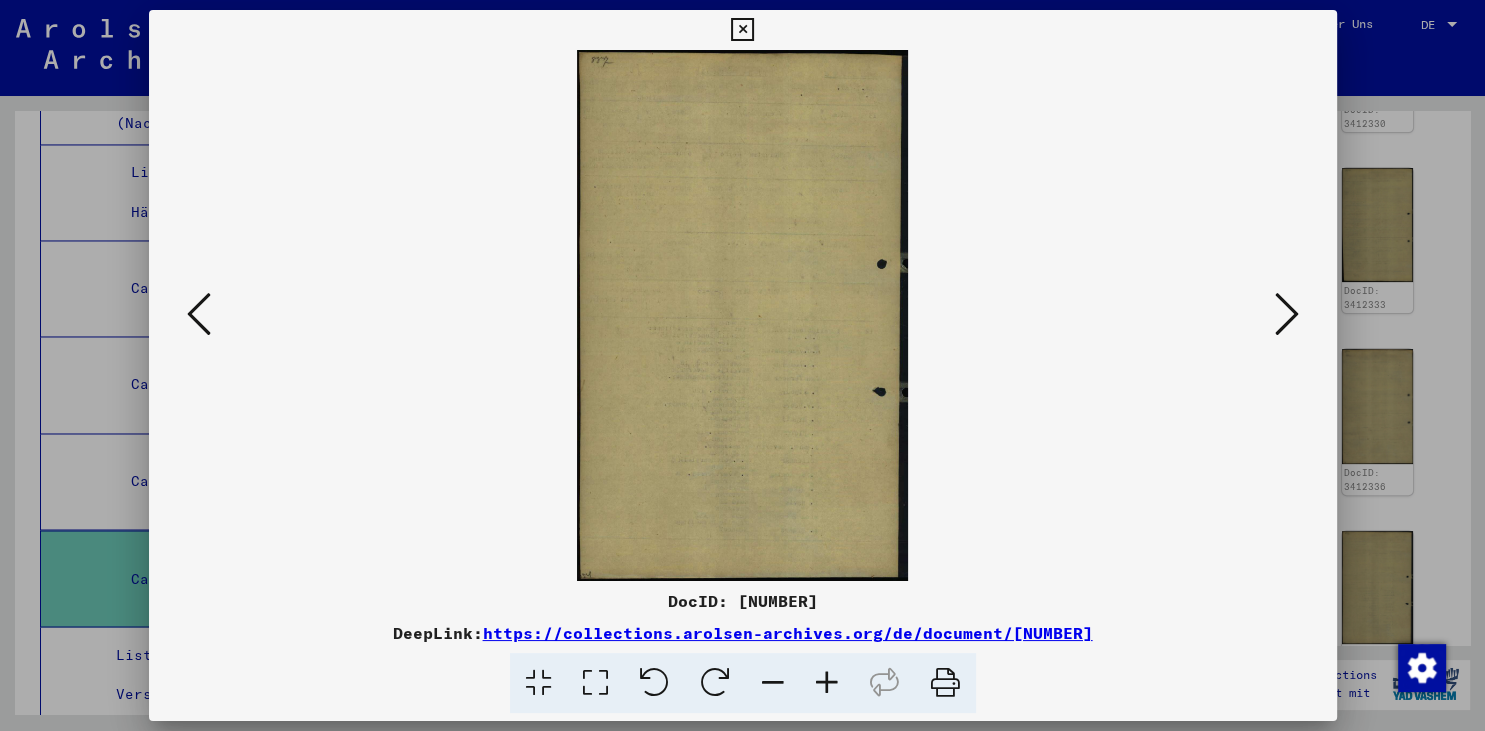 click at bounding box center [1287, 314] 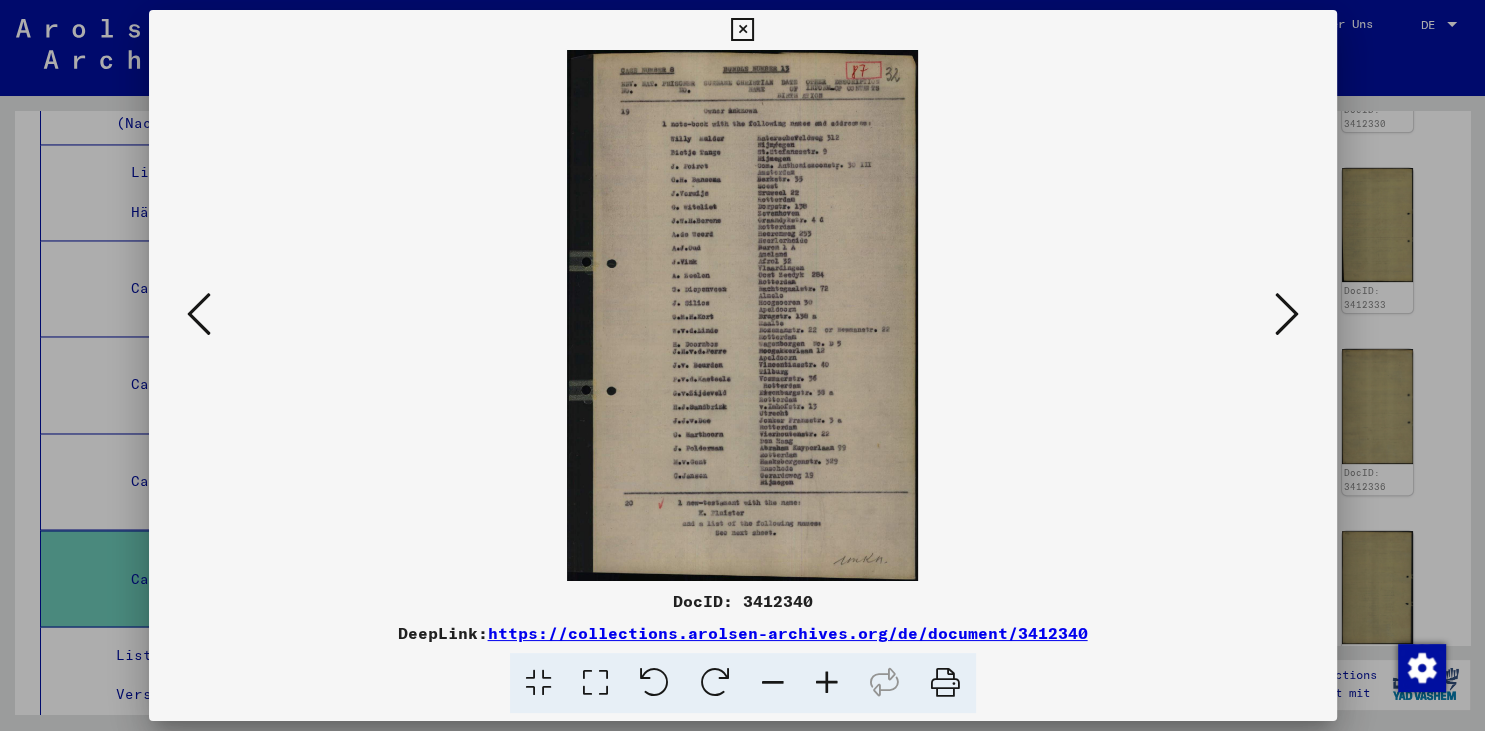 click at bounding box center (1287, 314) 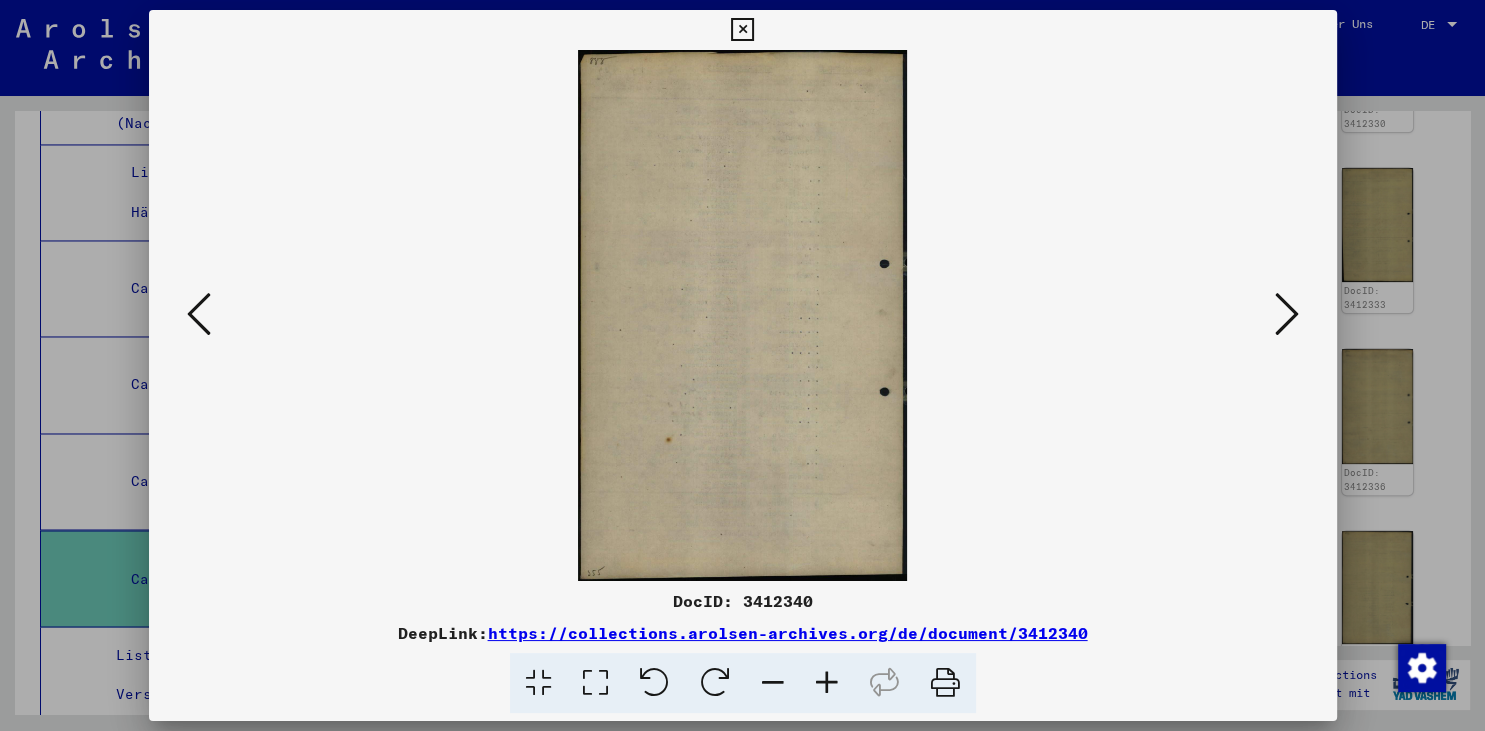 click at bounding box center (1287, 314) 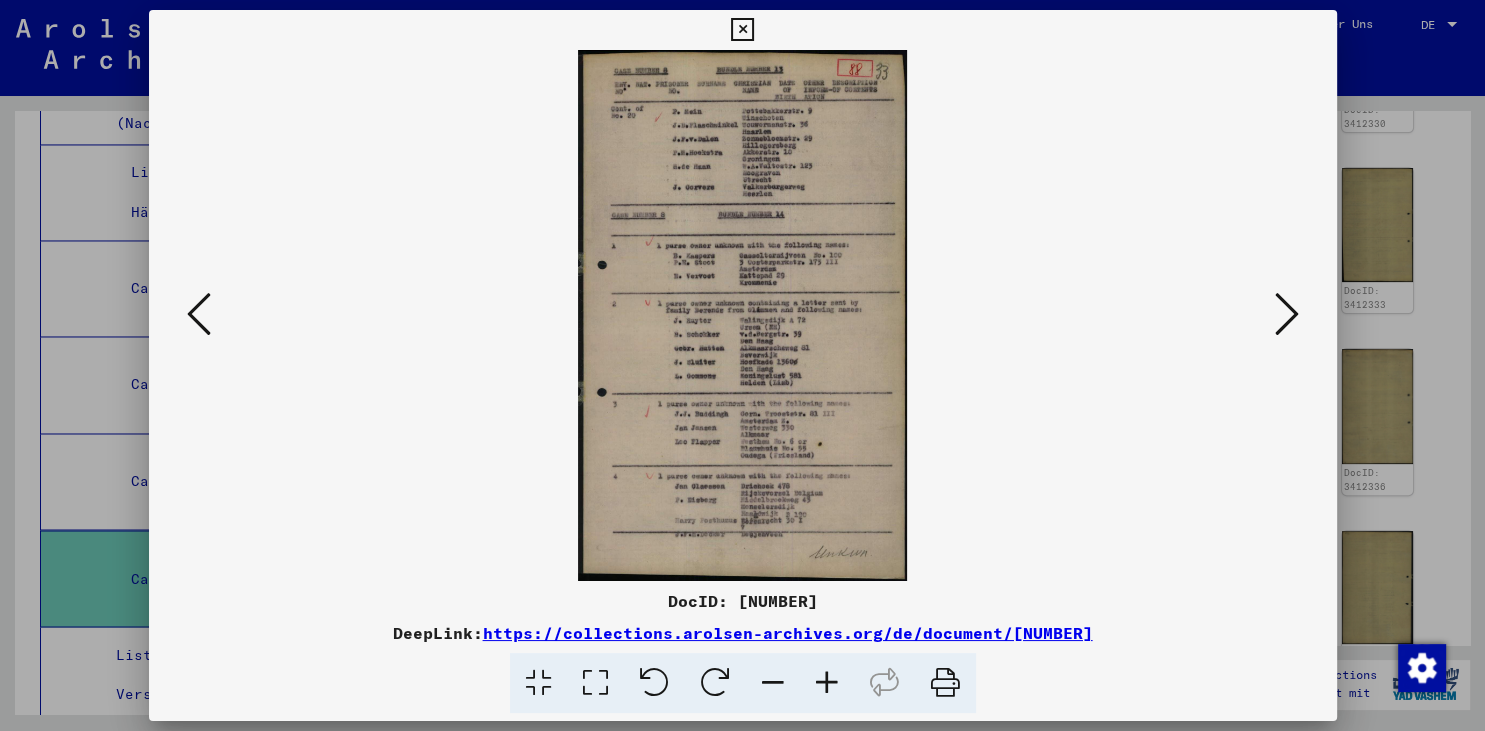 click at bounding box center [1287, 314] 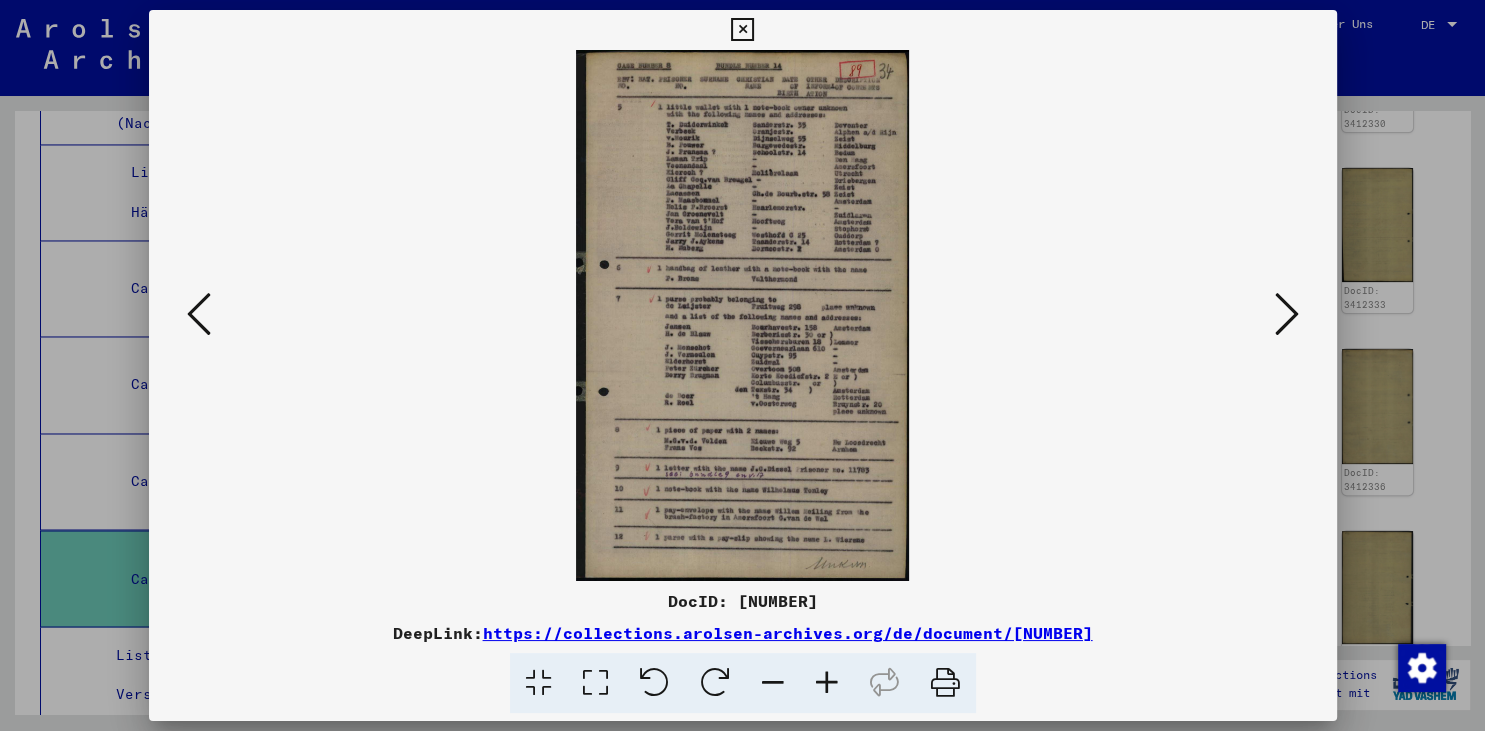 click at bounding box center (1287, 314) 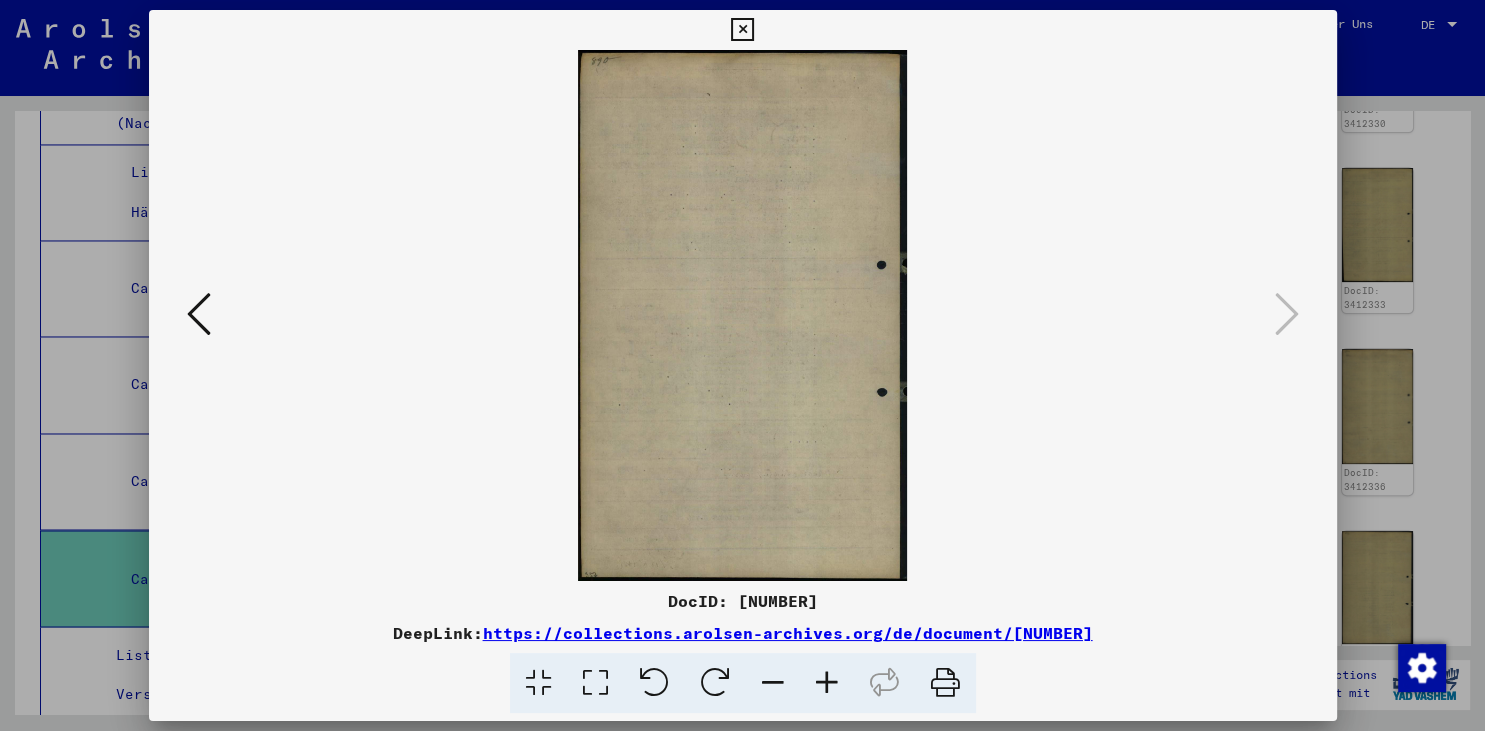 click at bounding box center [742, 30] 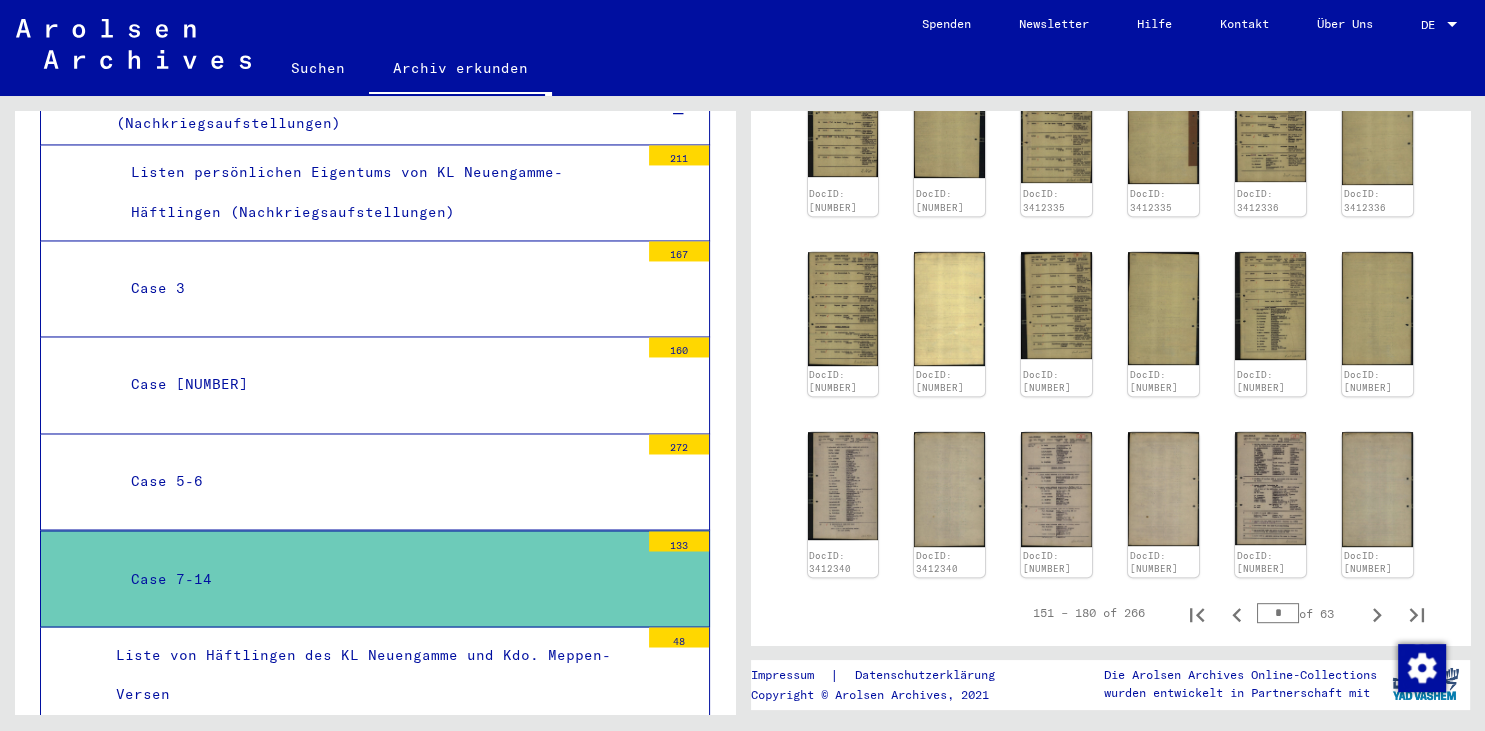 scroll, scrollTop: 1060, scrollLeft: 0, axis: vertical 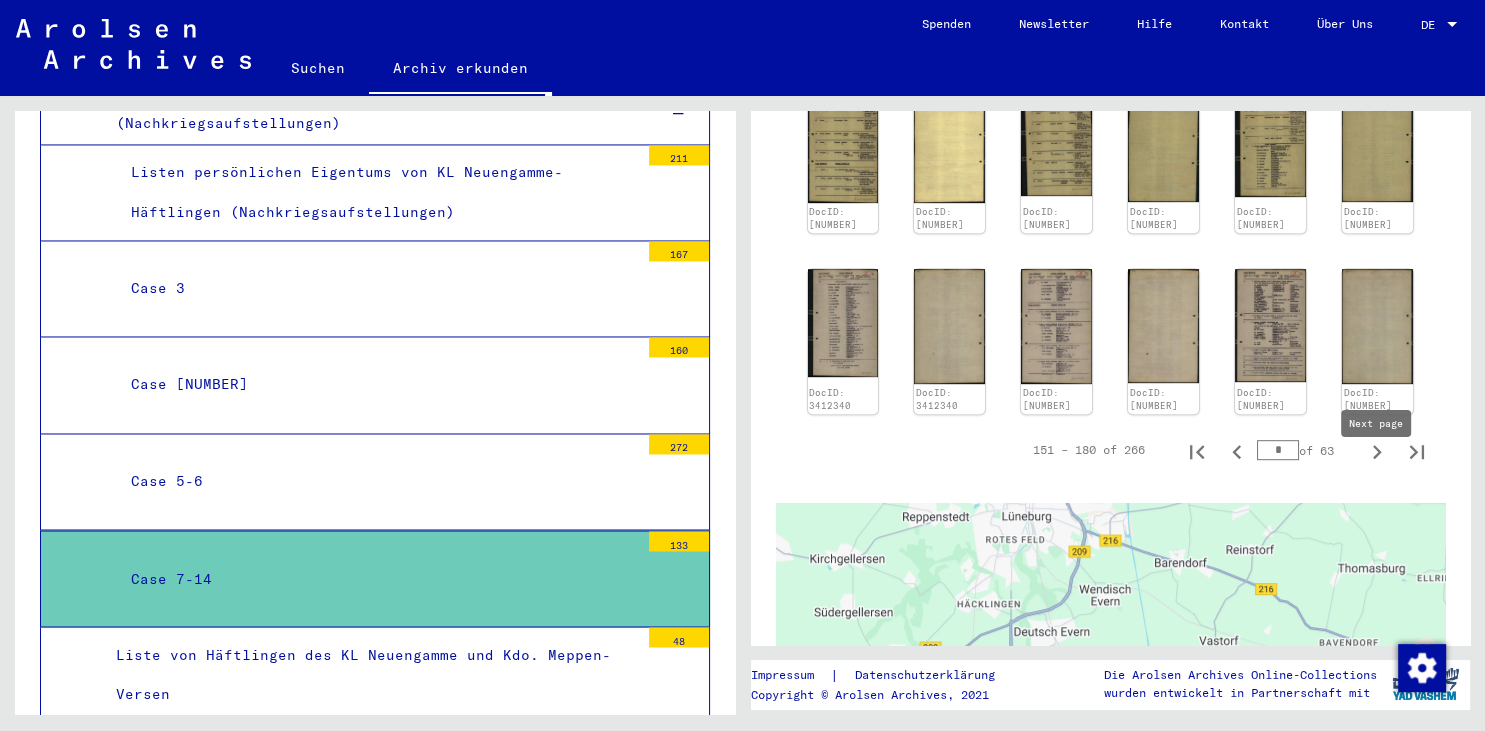 click 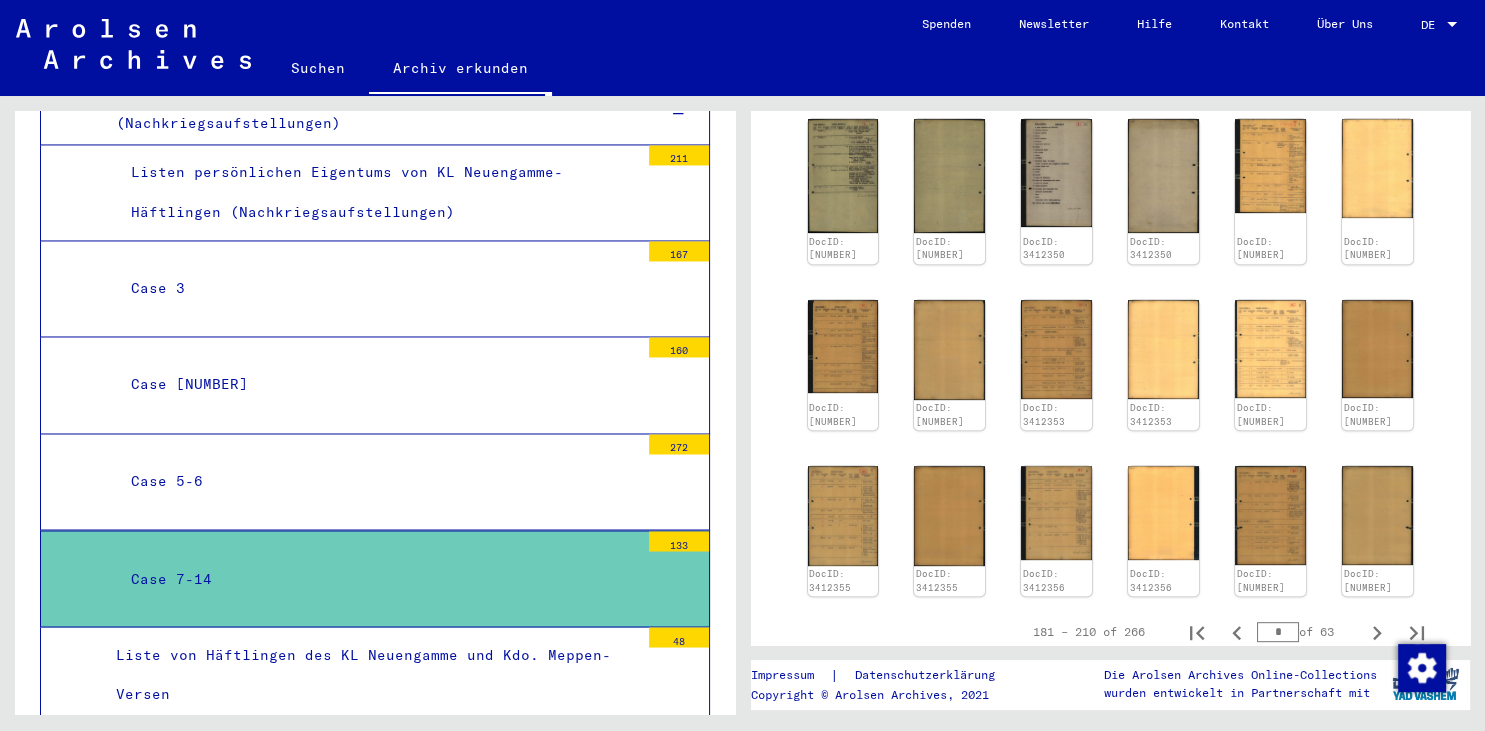 scroll, scrollTop: 407, scrollLeft: 0, axis: vertical 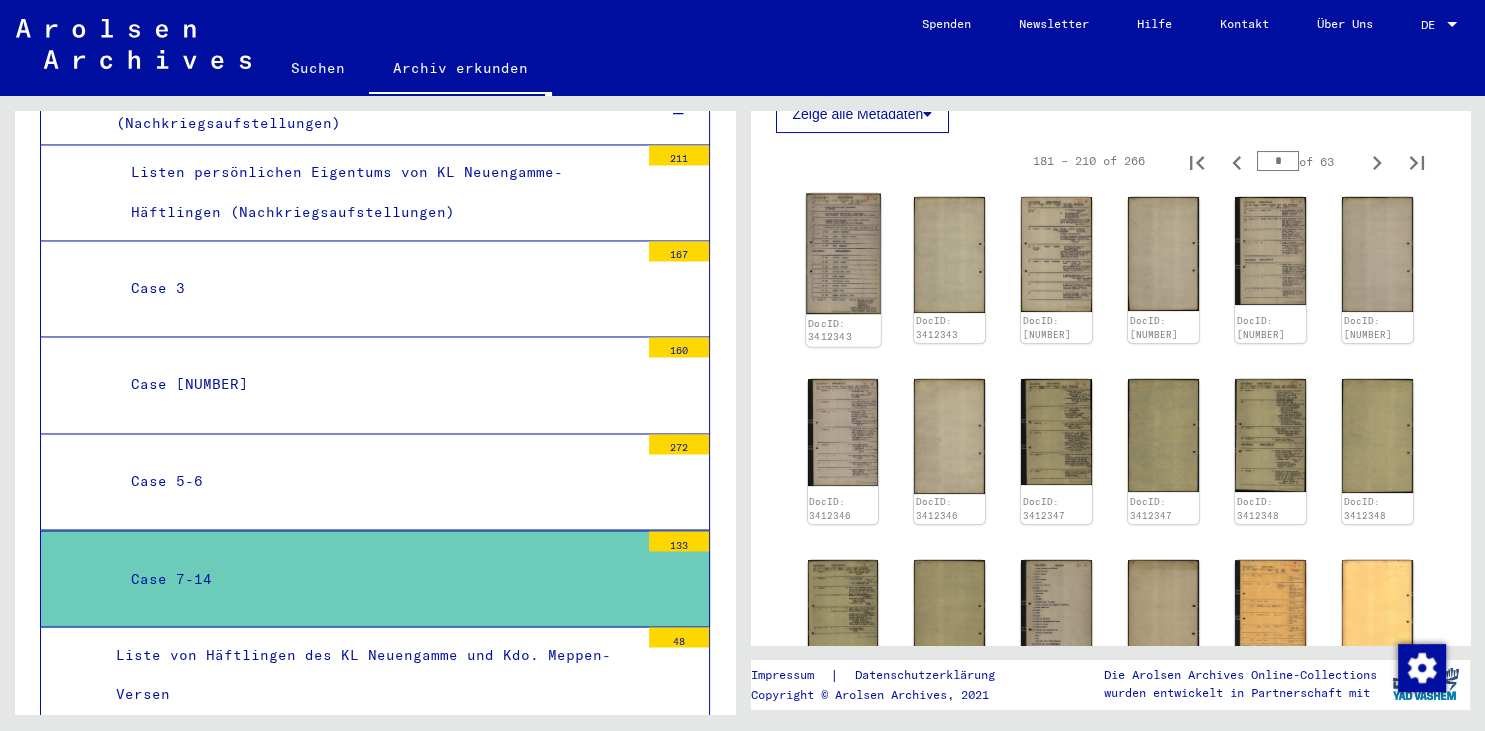 click 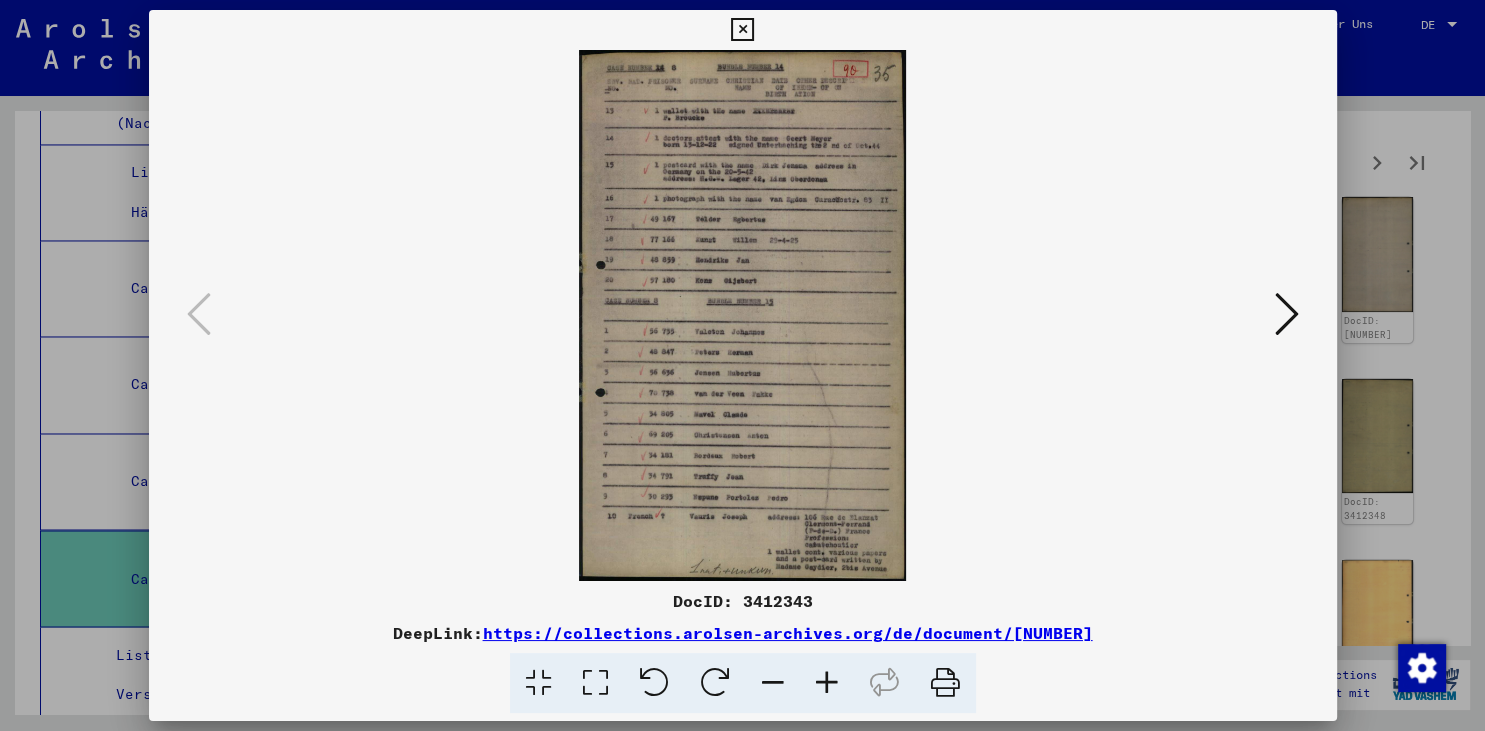 click at bounding box center [827, 683] 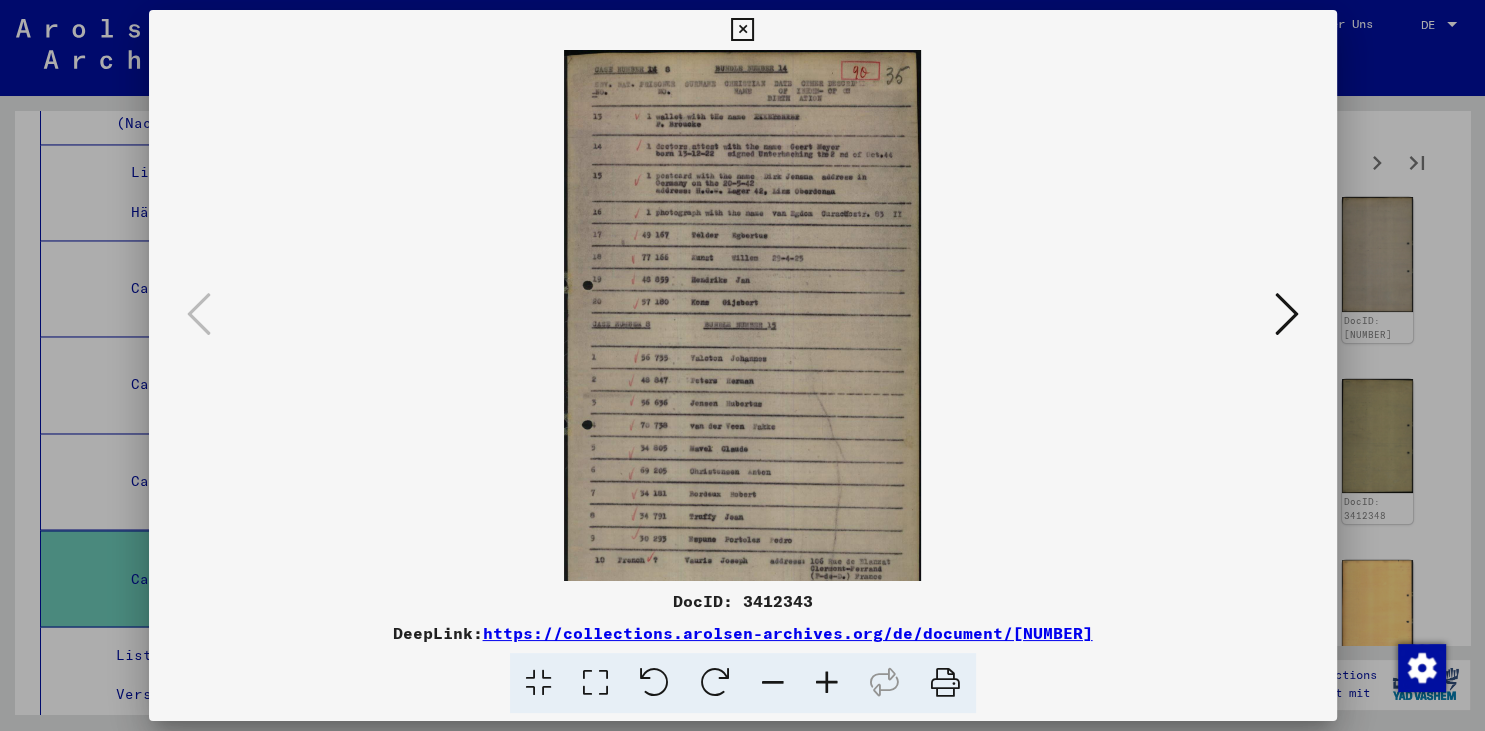 click at bounding box center [827, 683] 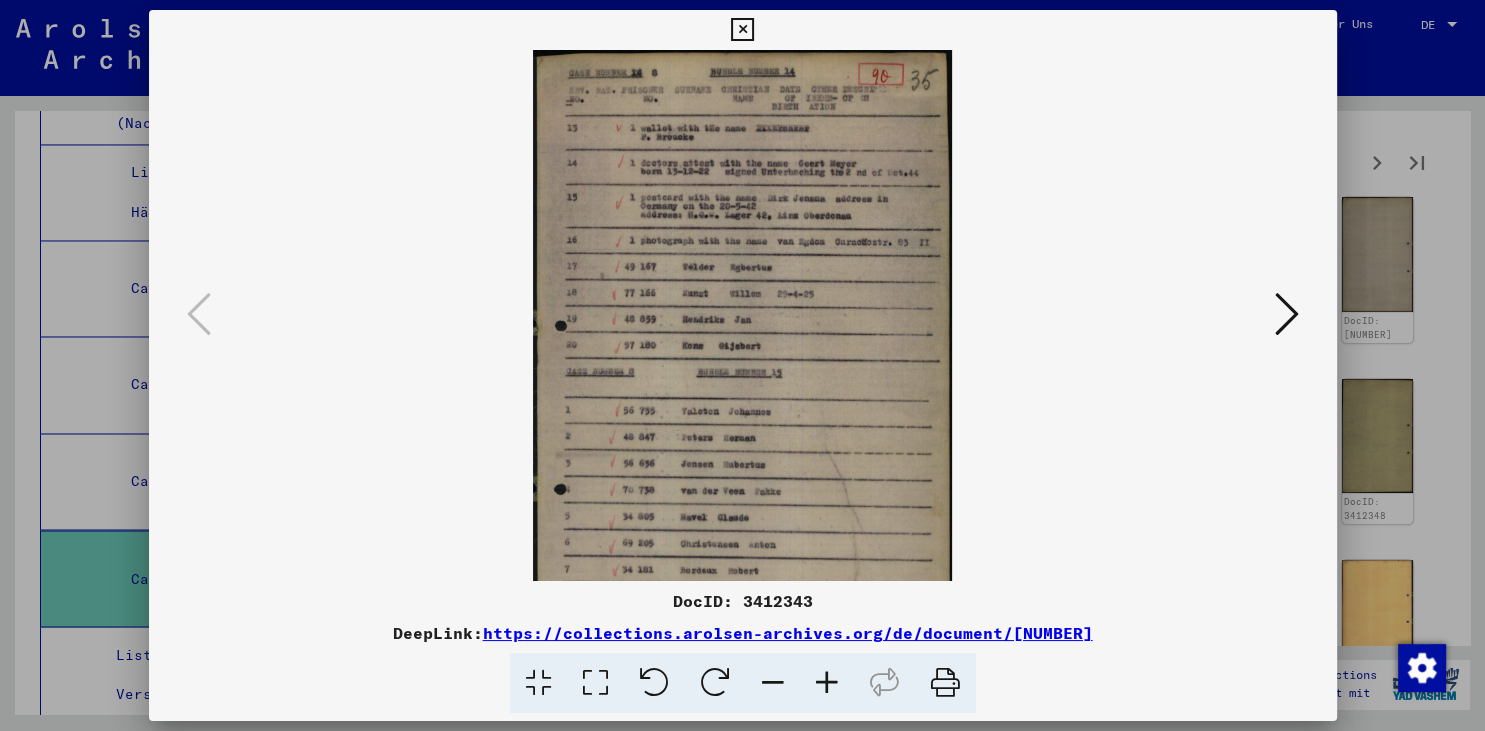 click at bounding box center [827, 683] 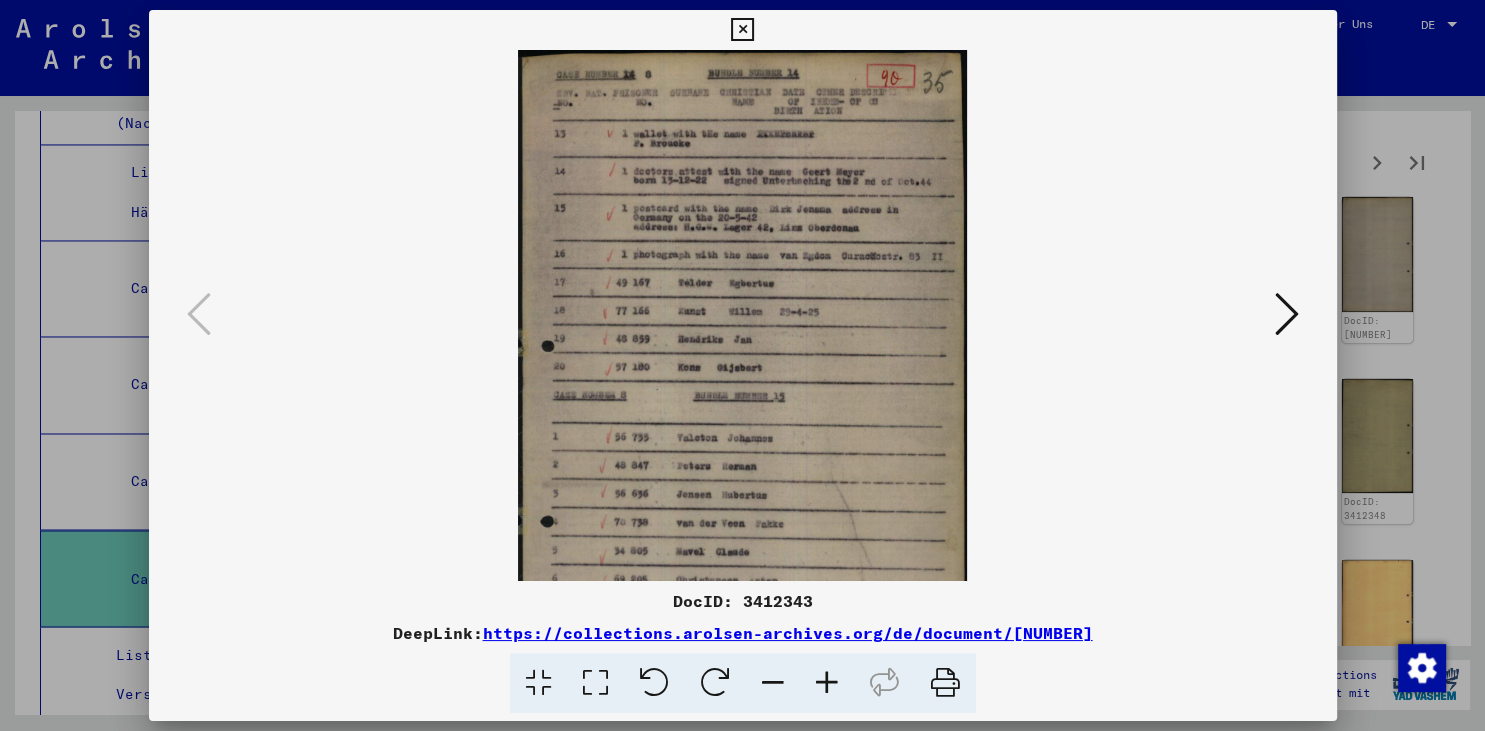 click at bounding box center (827, 683) 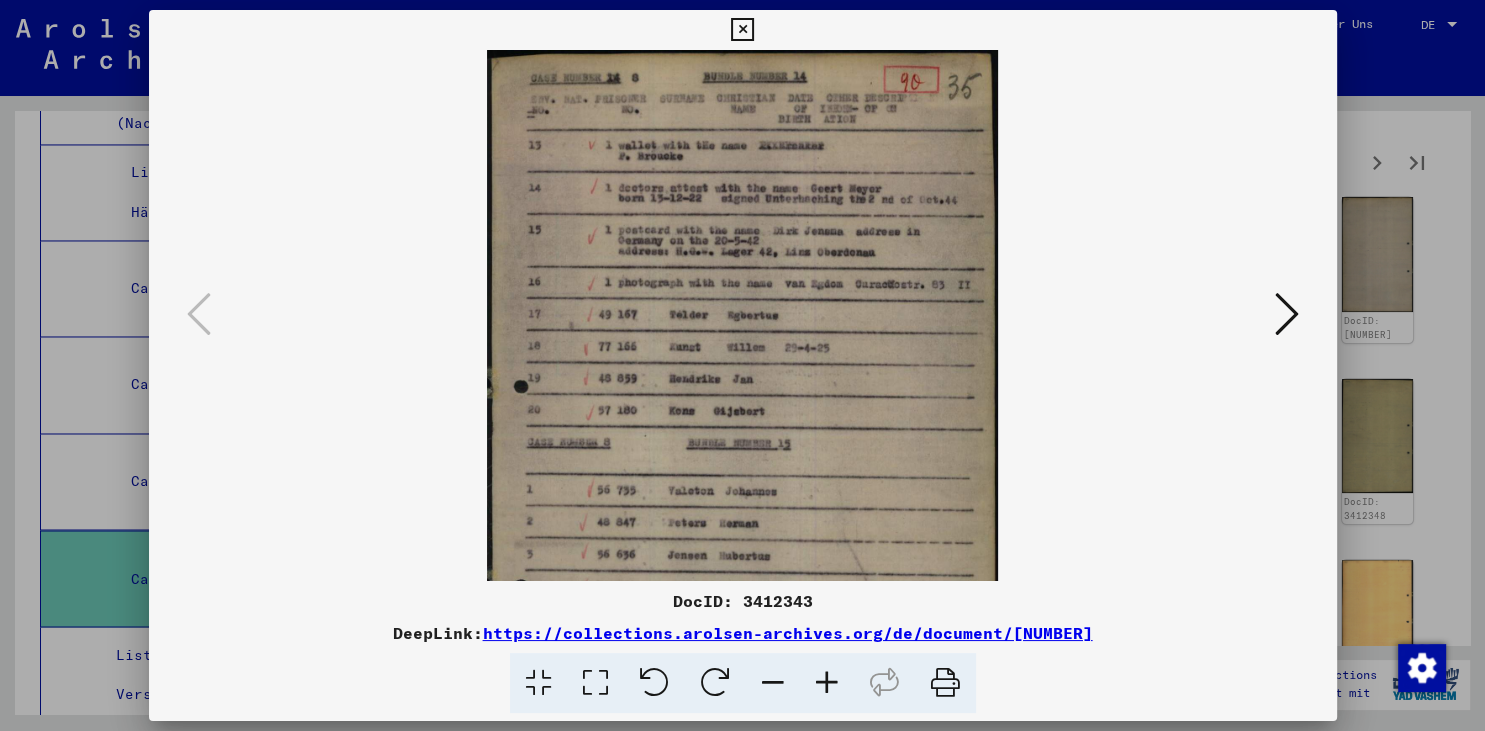 click at bounding box center [827, 683] 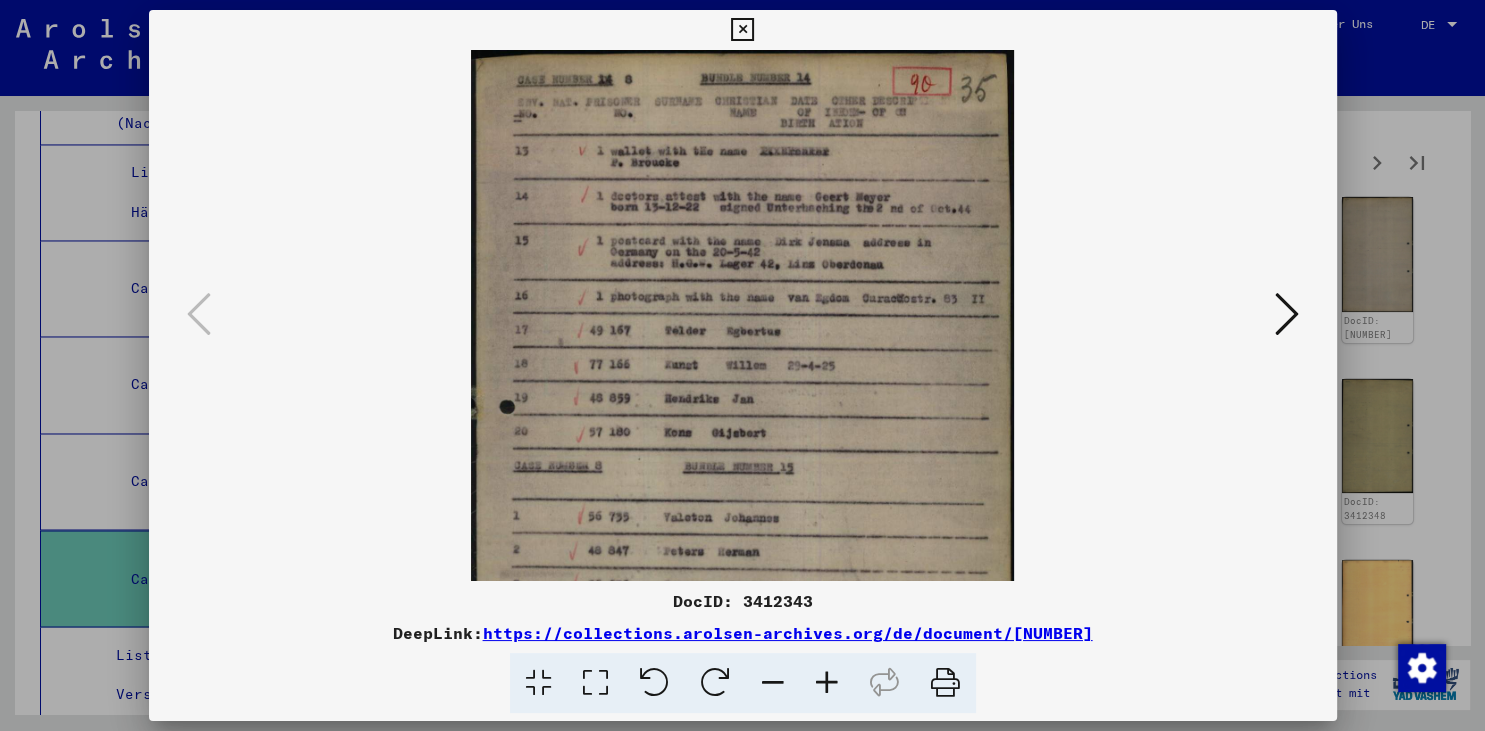 click at bounding box center [827, 683] 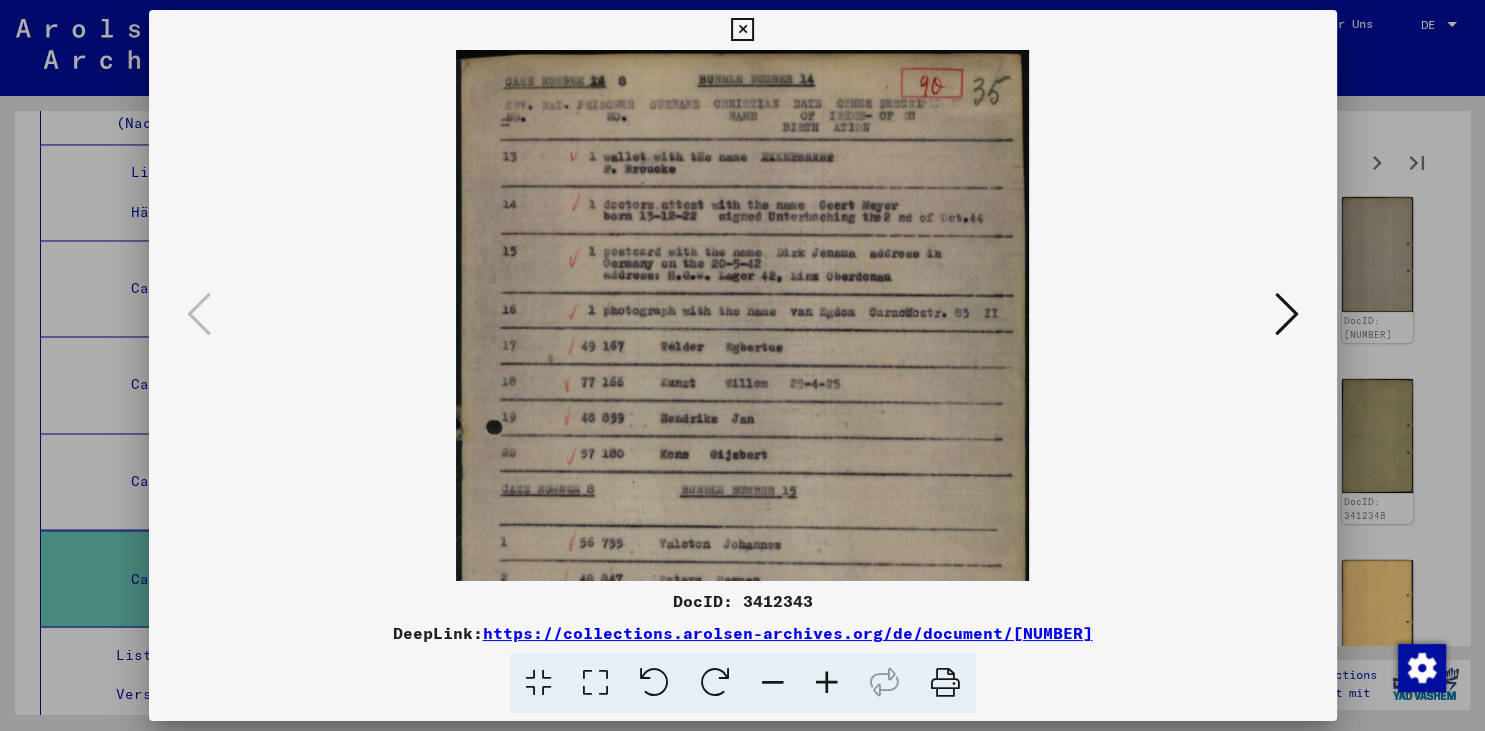 click at bounding box center [827, 683] 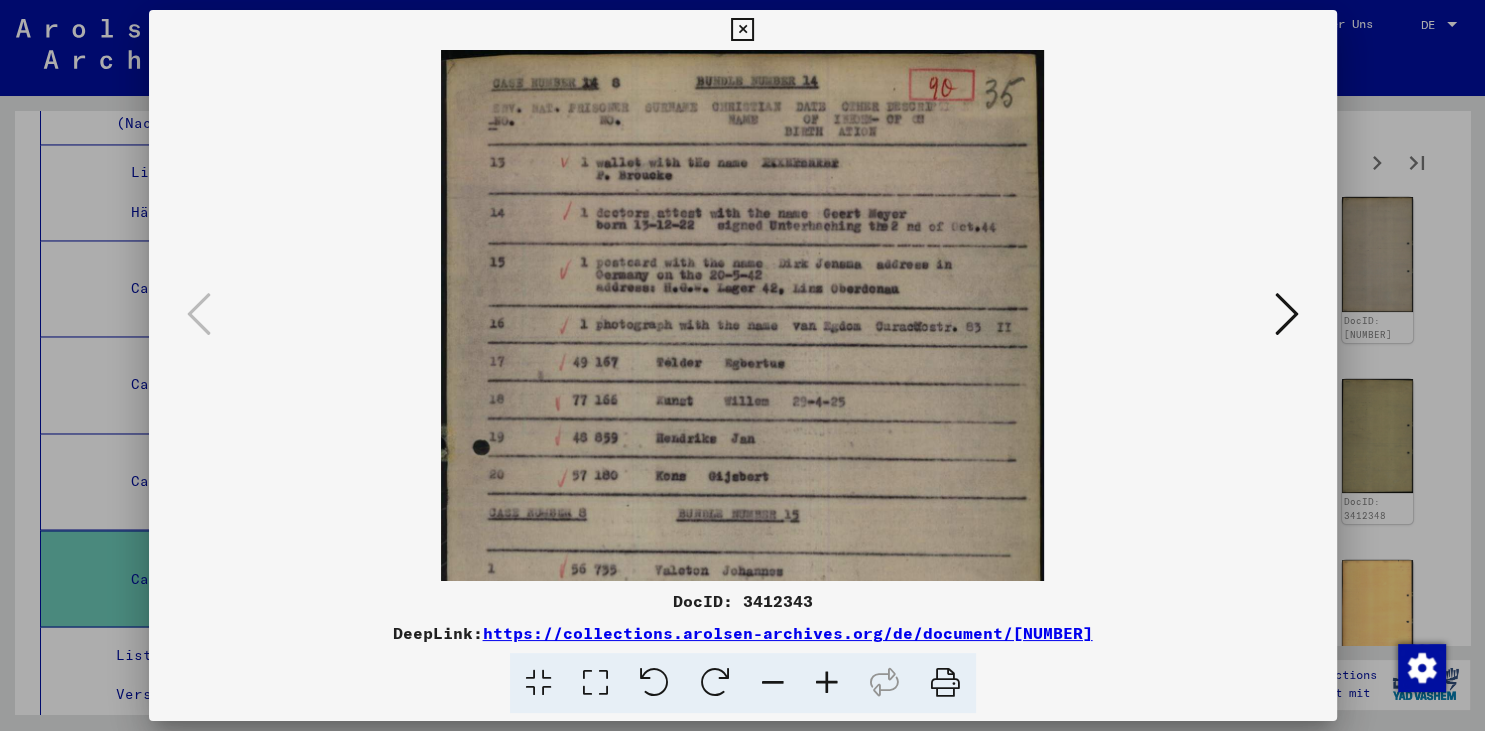 click at bounding box center (827, 683) 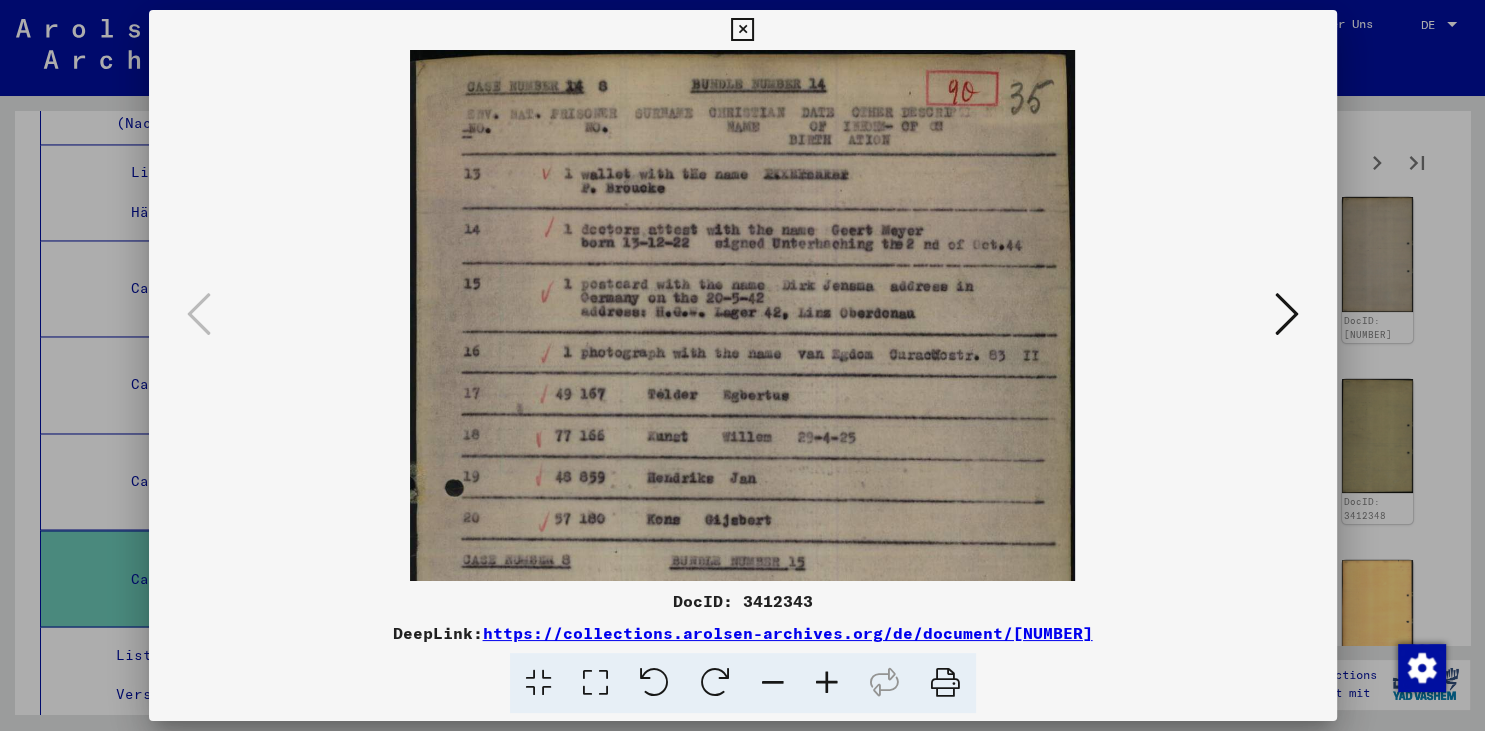 click at bounding box center [827, 683] 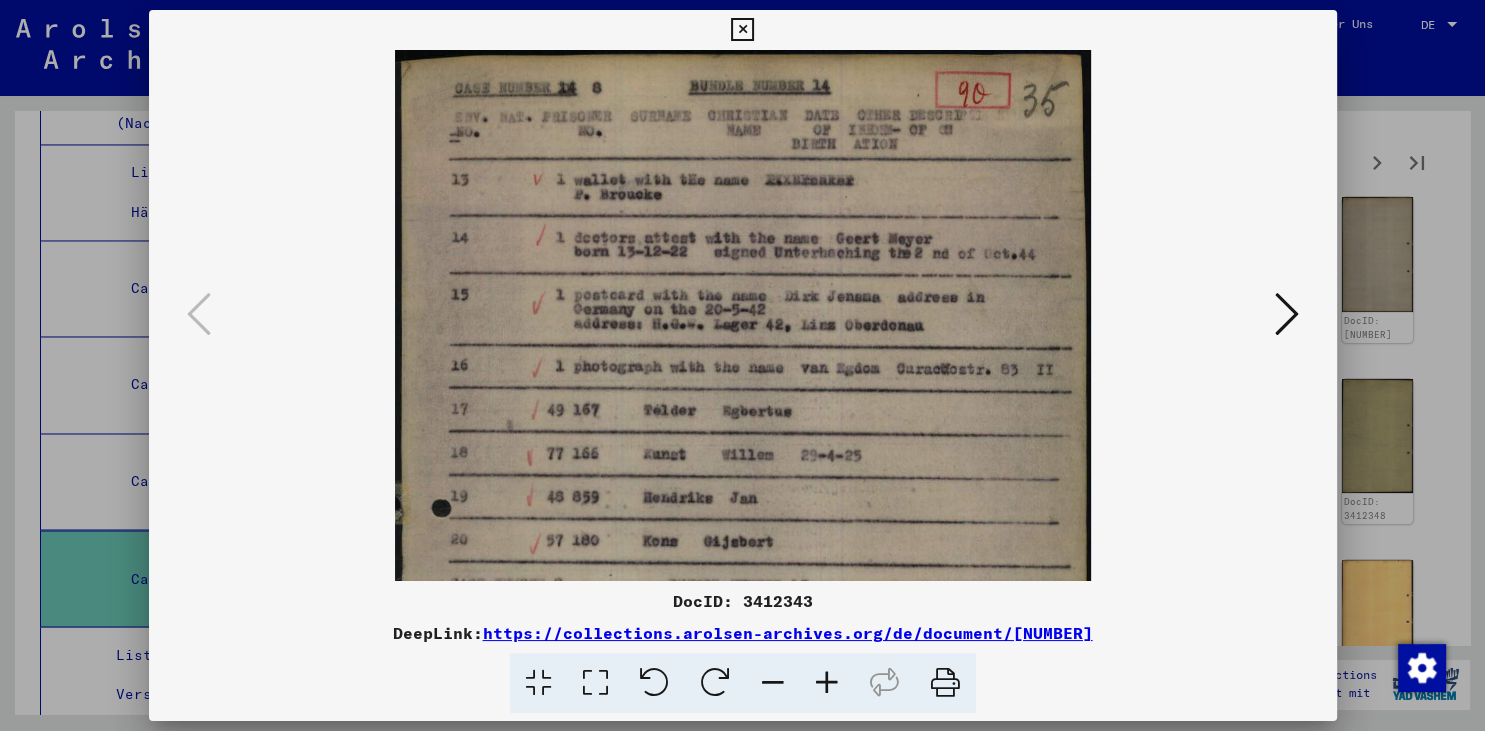 click at bounding box center [827, 683] 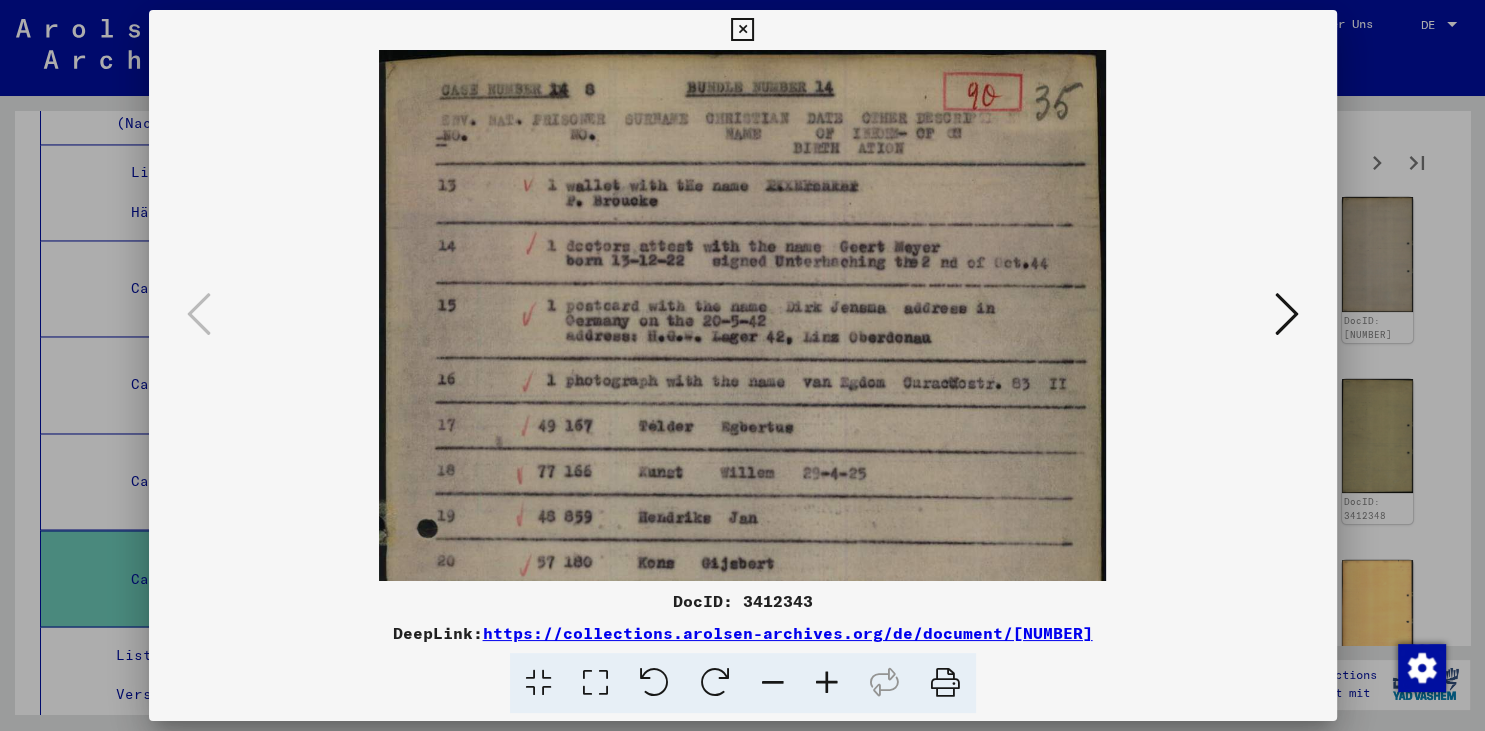 click at bounding box center (827, 683) 